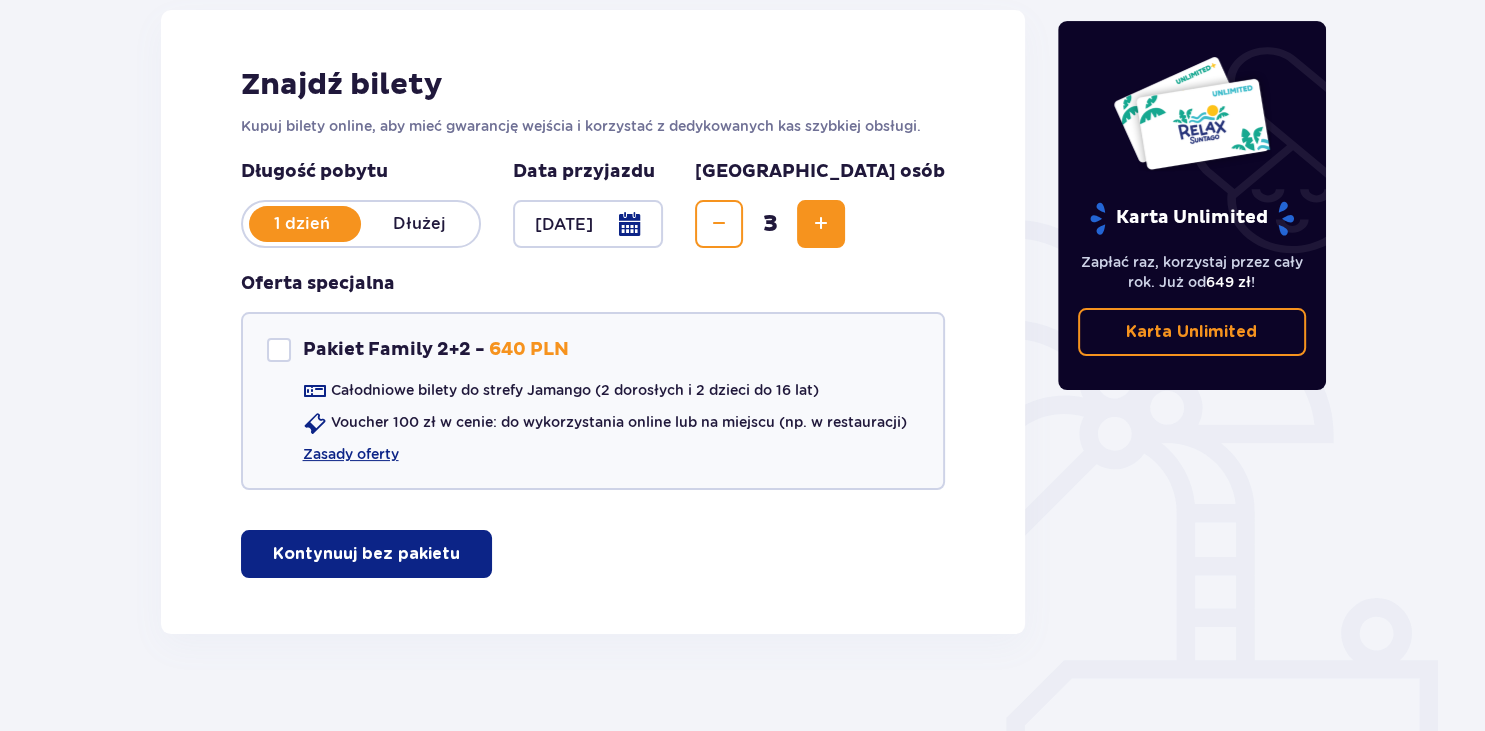 scroll, scrollTop: 298, scrollLeft: 0, axis: vertical 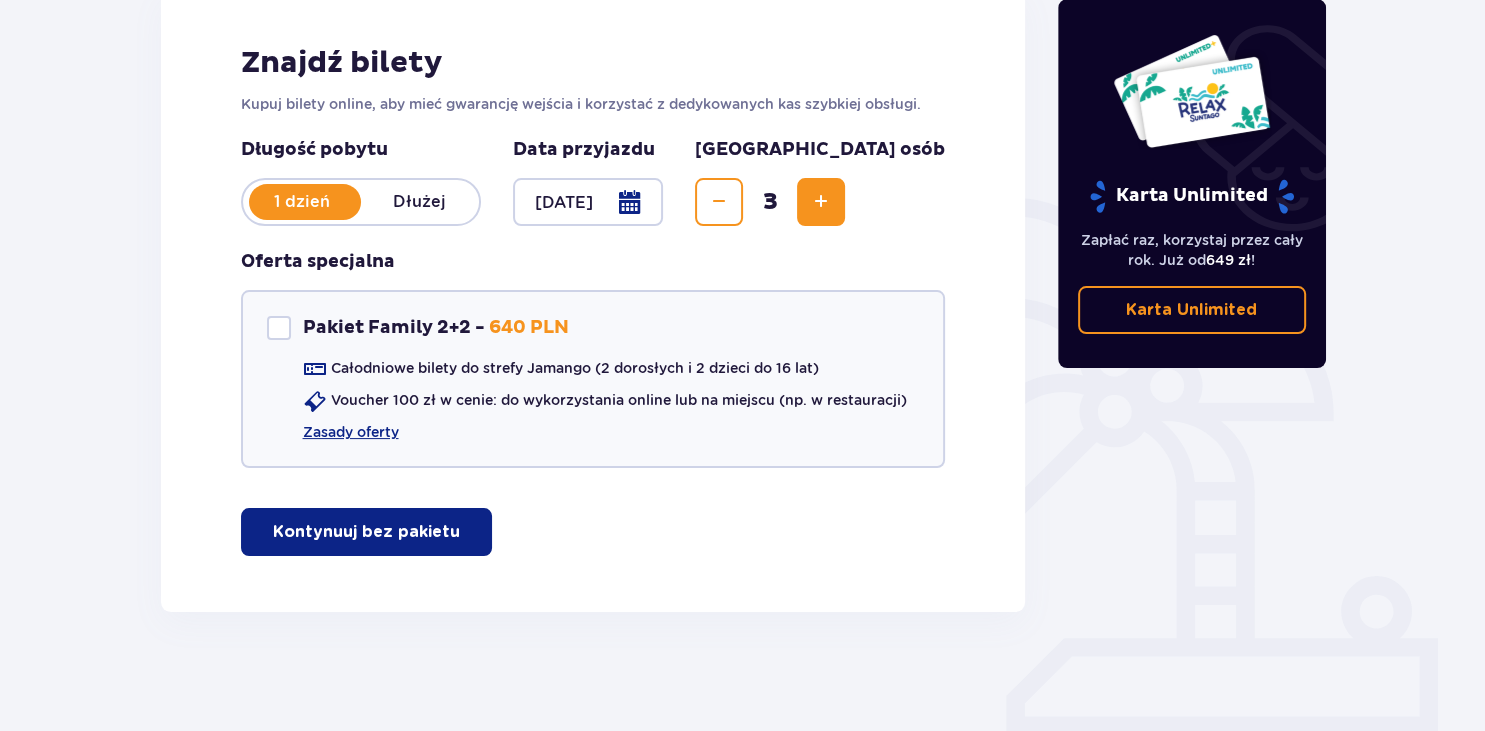 click on "Kontynuuj bez pakietu" at bounding box center [366, 532] 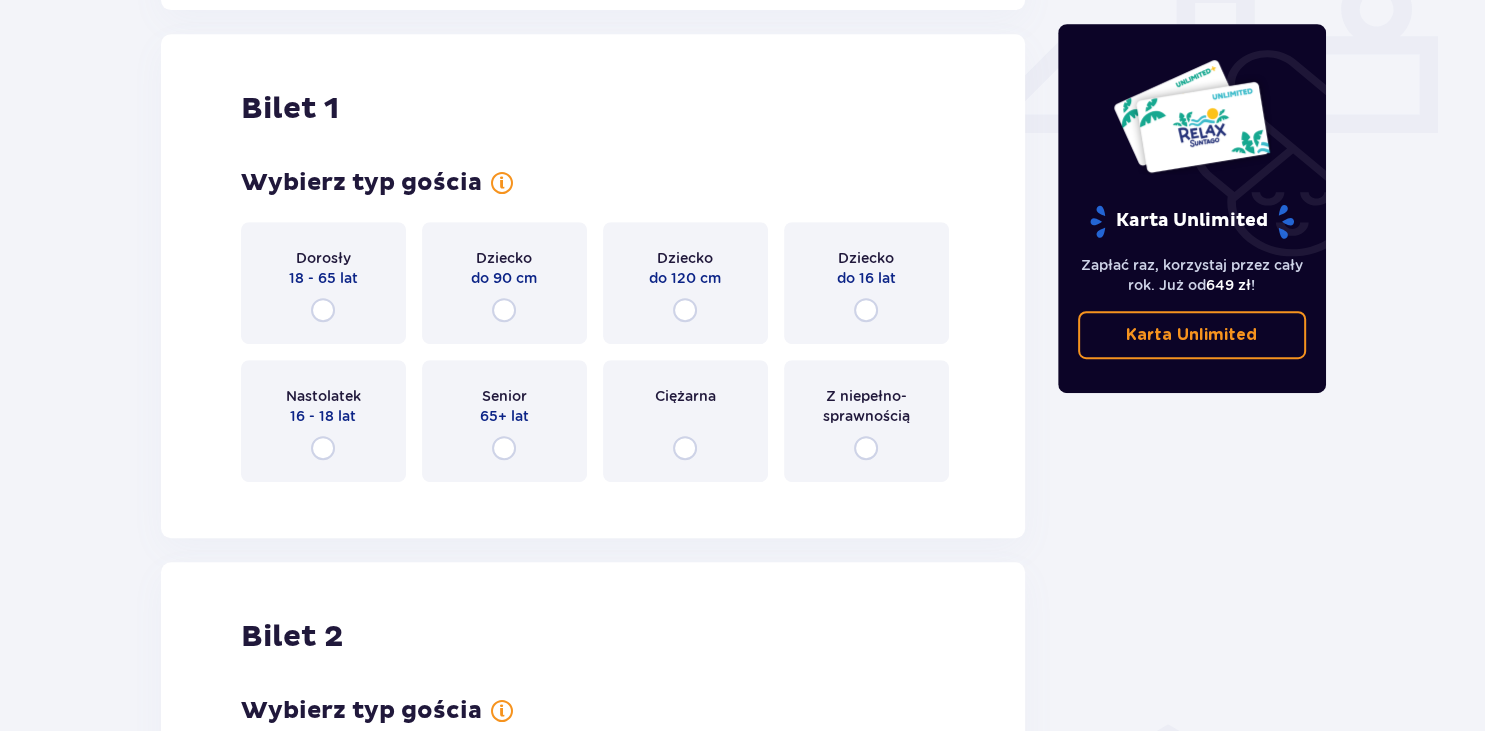 scroll, scrollTop: 908, scrollLeft: 0, axis: vertical 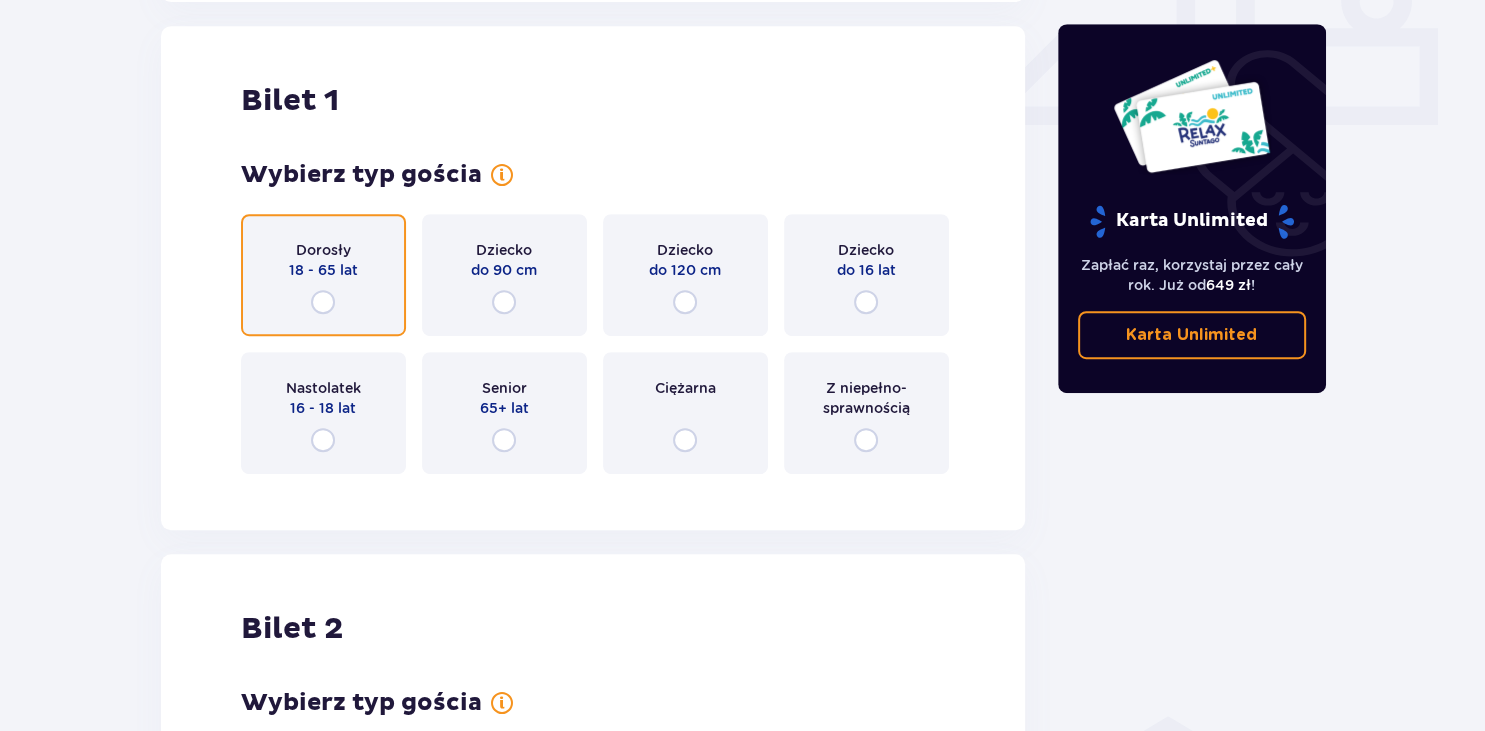 click at bounding box center [323, 302] 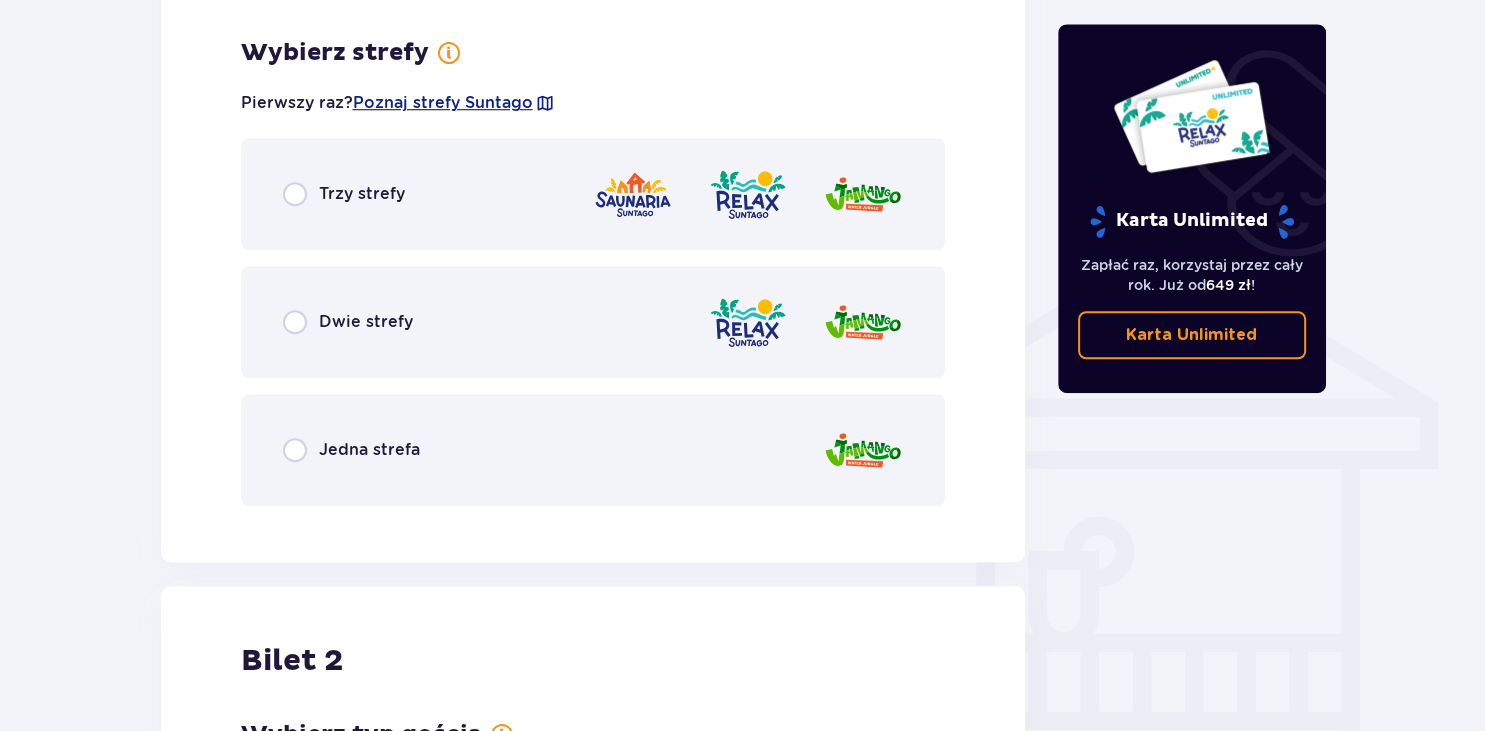scroll, scrollTop: 1396, scrollLeft: 0, axis: vertical 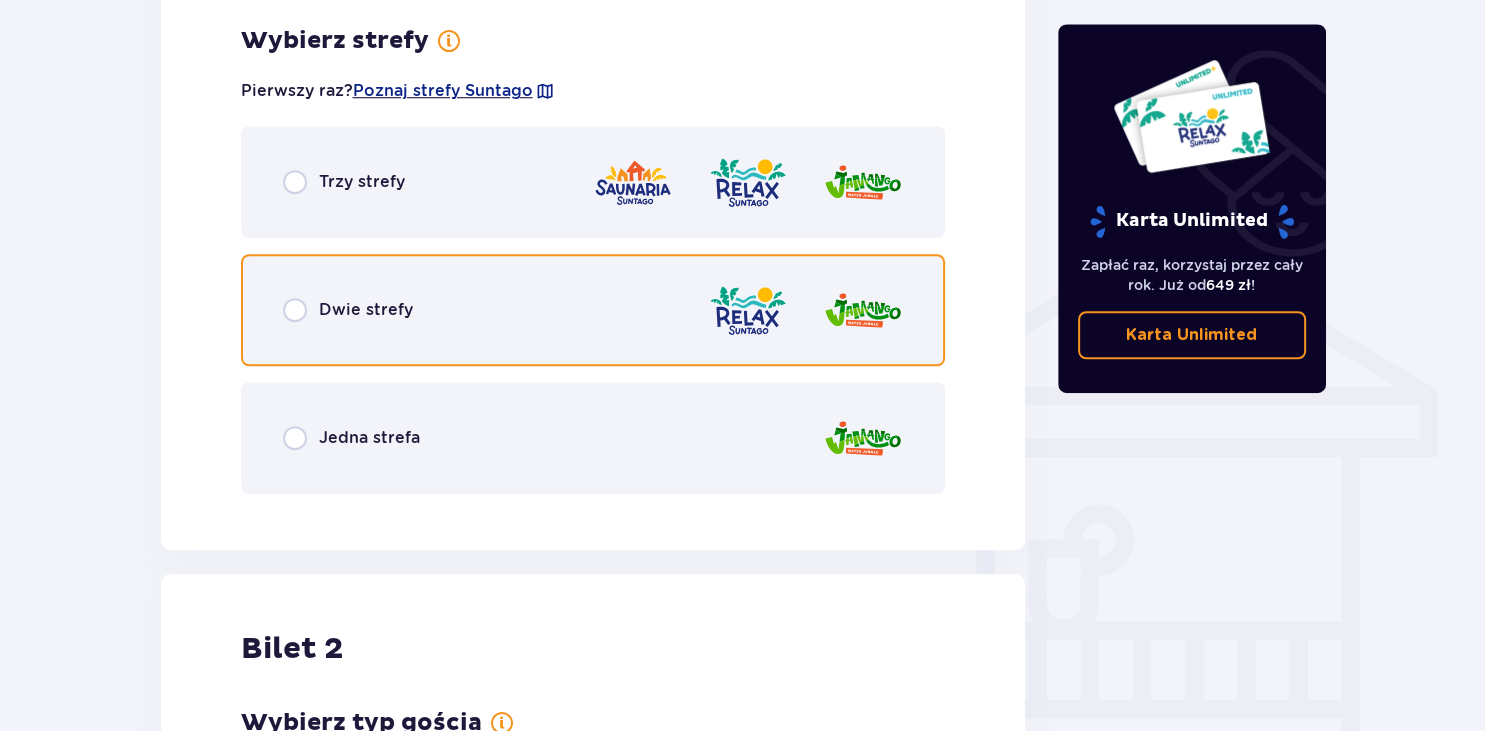 click at bounding box center [295, 310] 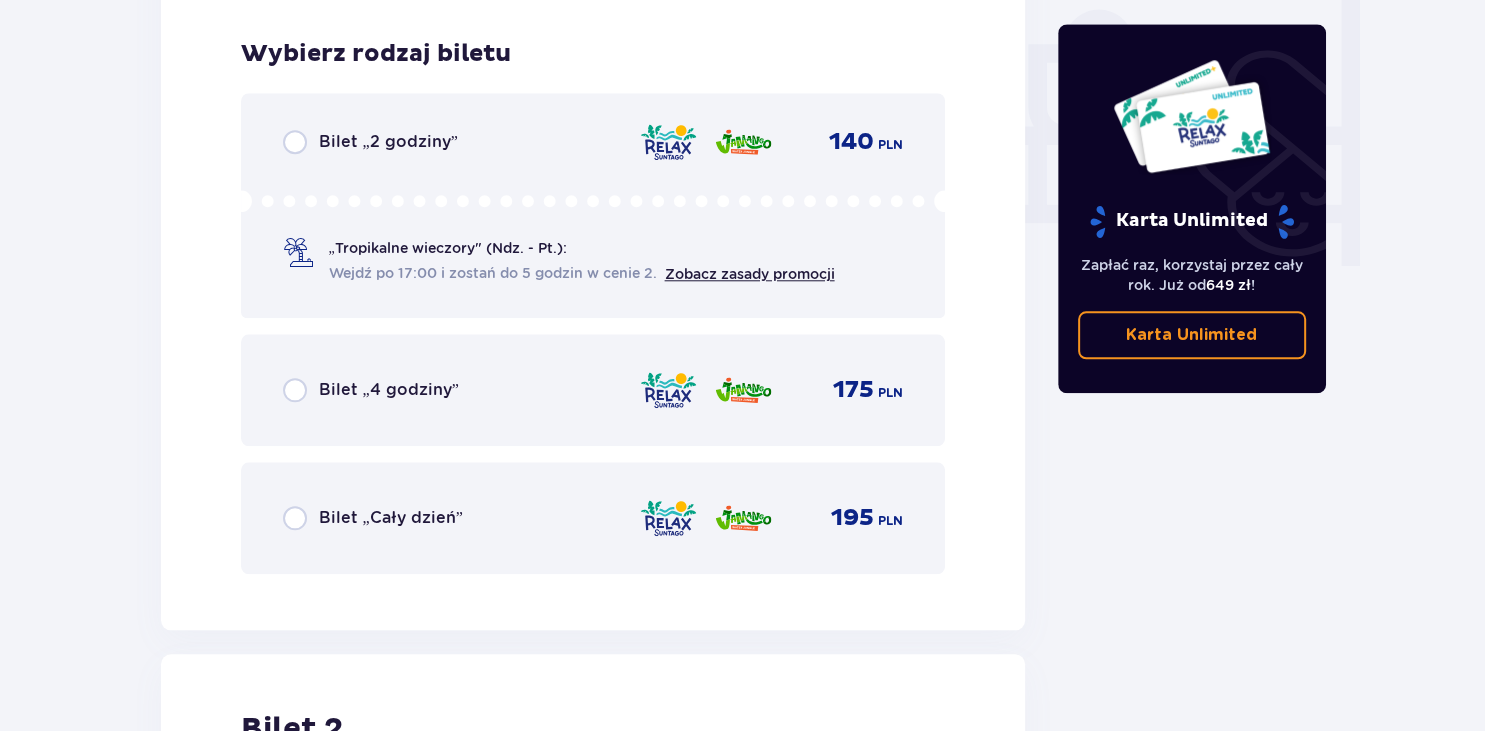 scroll, scrollTop: 1904, scrollLeft: 0, axis: vertical 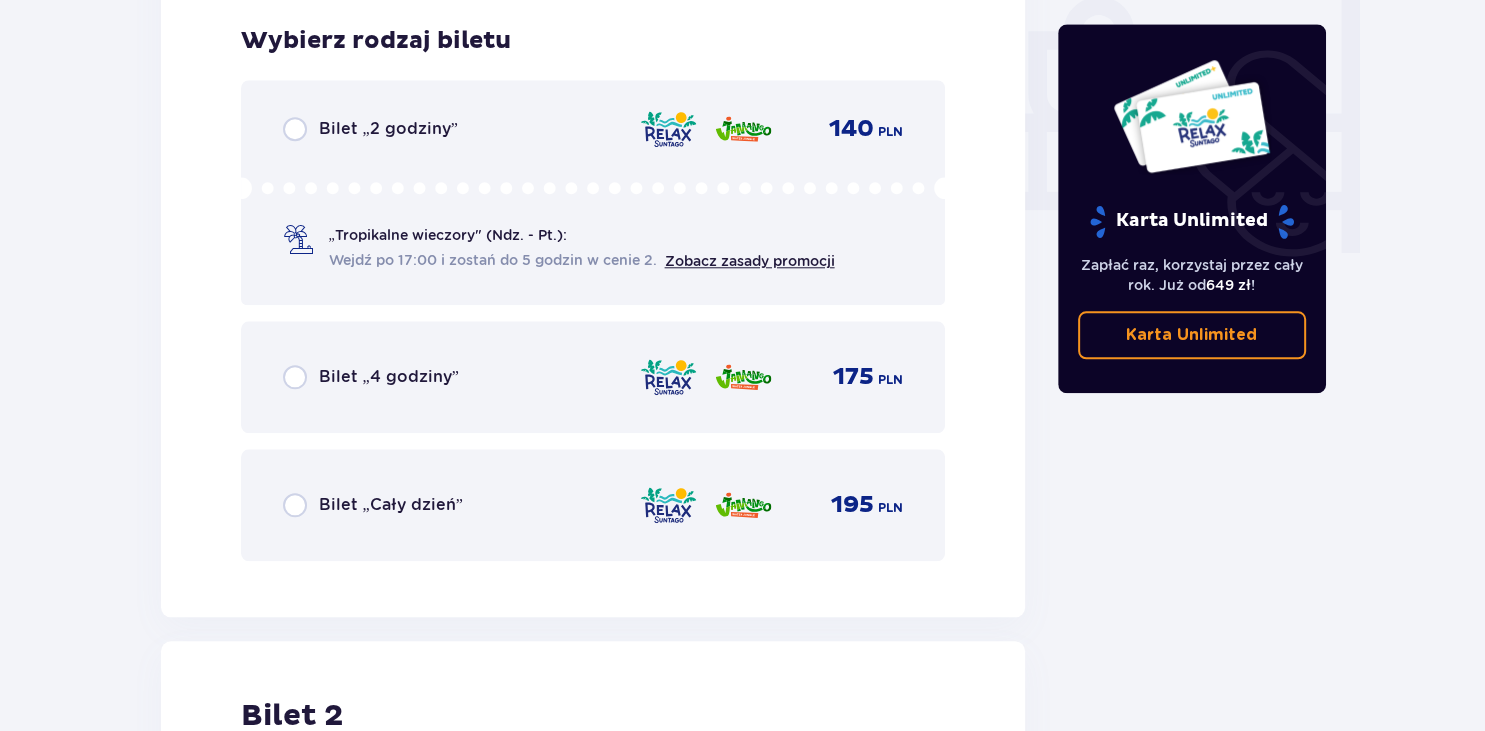 click on "Bilet „Cały dzień”" at bounding box center [391, 505] 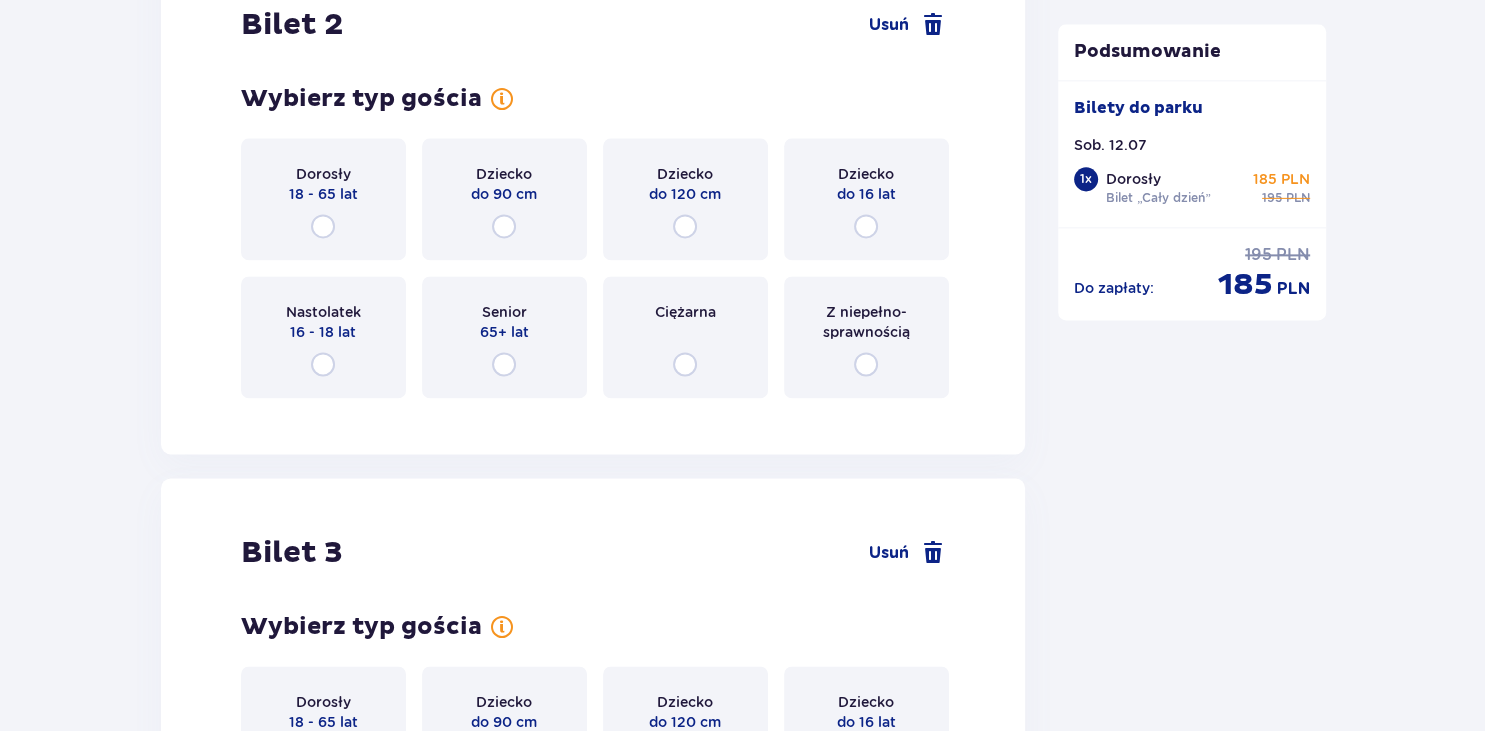 scroll, scrollTop: 3024, scrollLeft: 0, axis: vertical 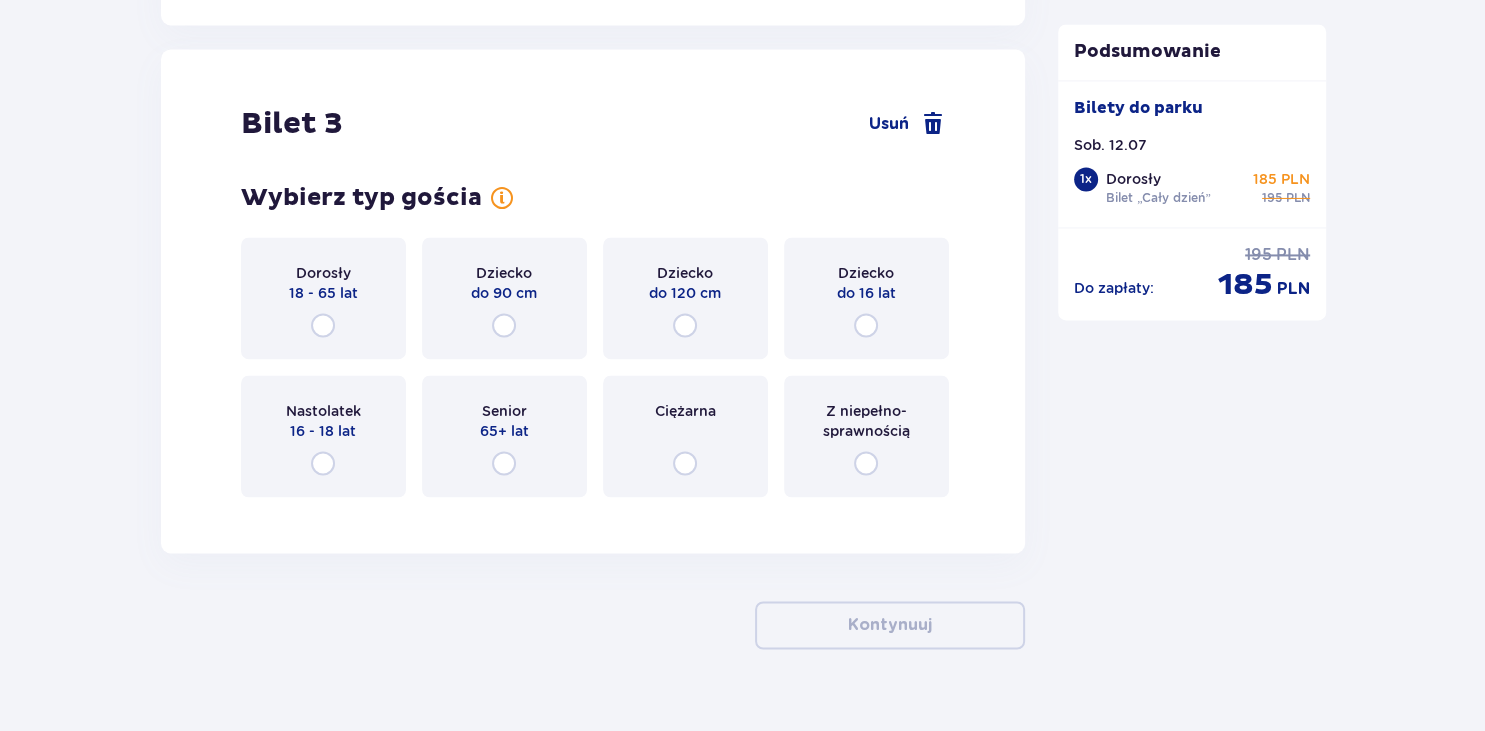 click on "Dorosły 18 - 65 lat" at bounding box center [323, 298] 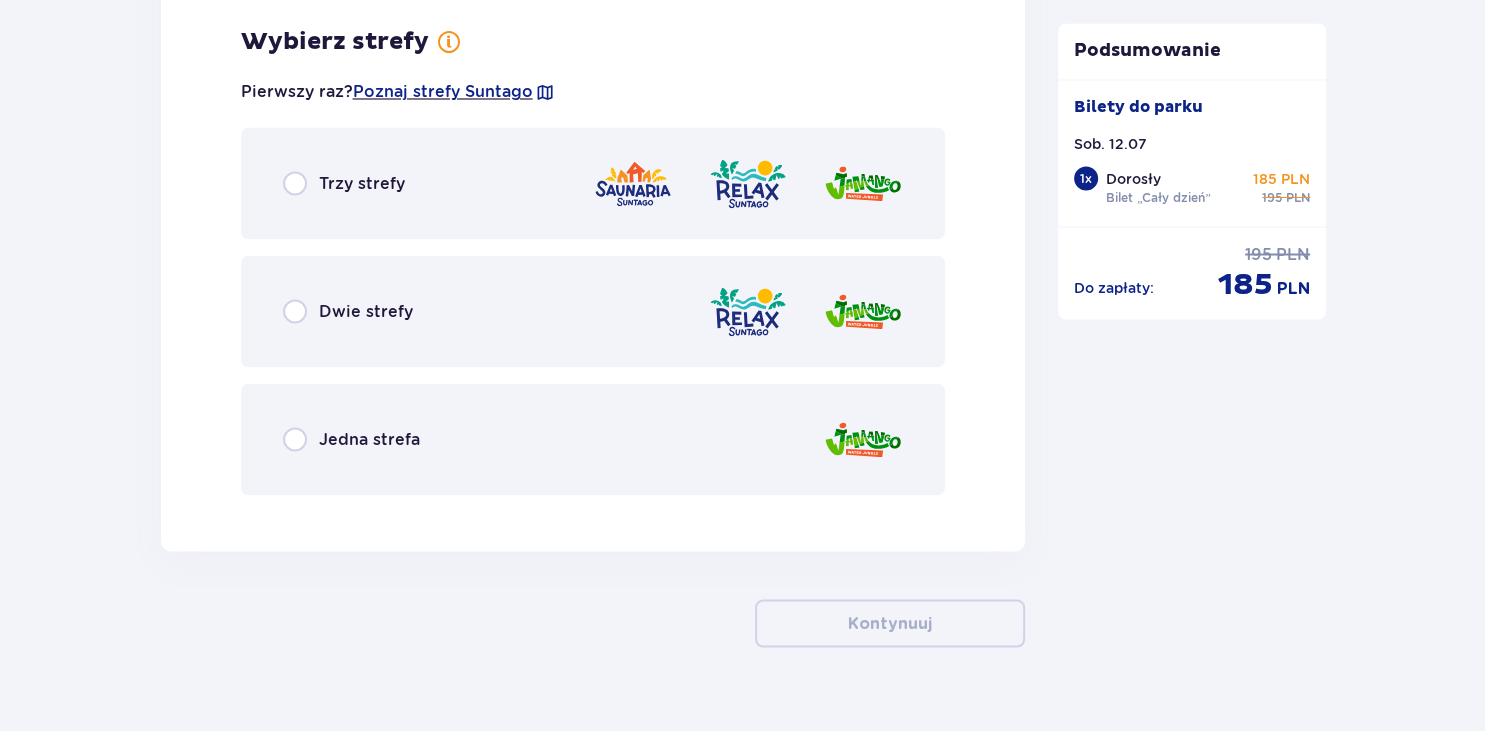 scroll, scrollTop: 3535, scrollLeft: 0, axis: vertical 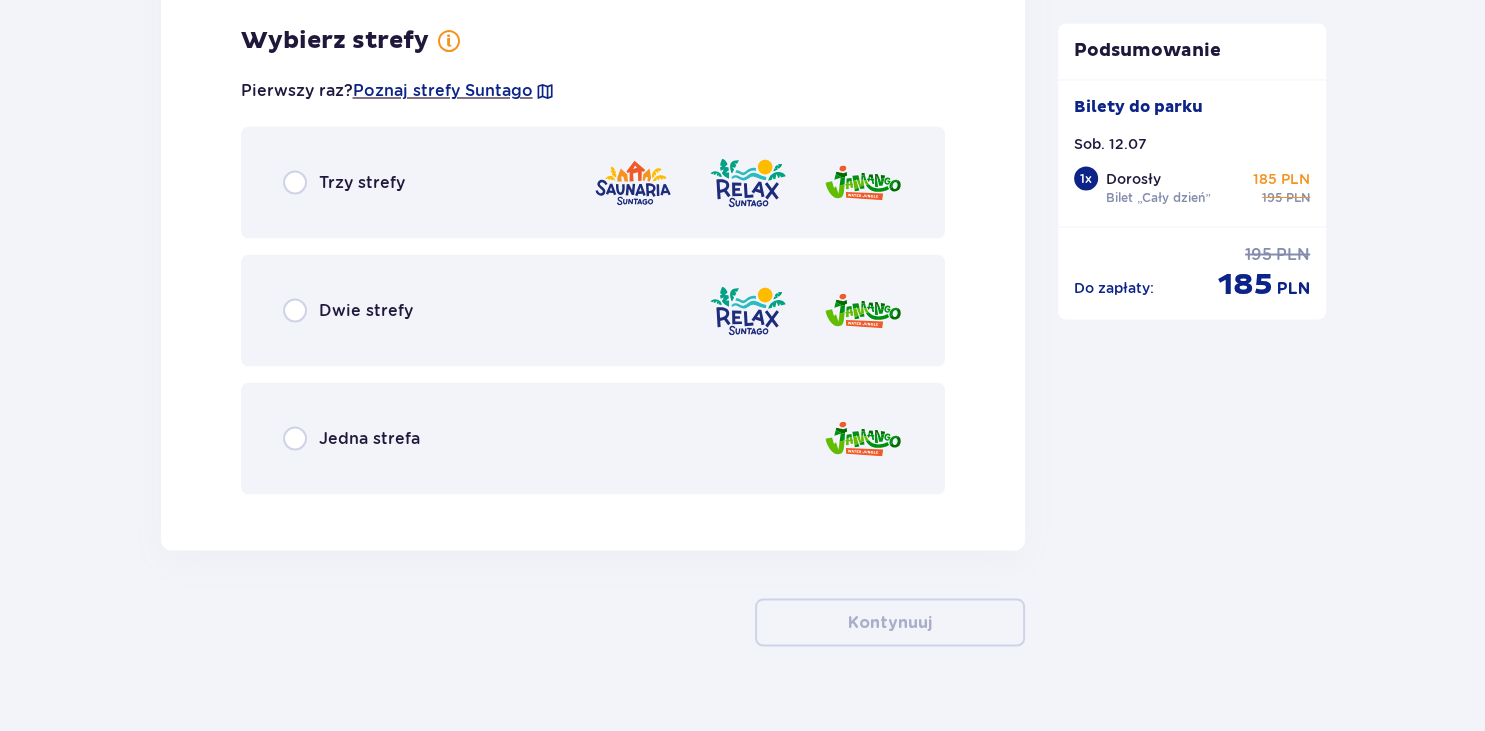 click on "Dwie strefy" at bounding box center (366, 310) 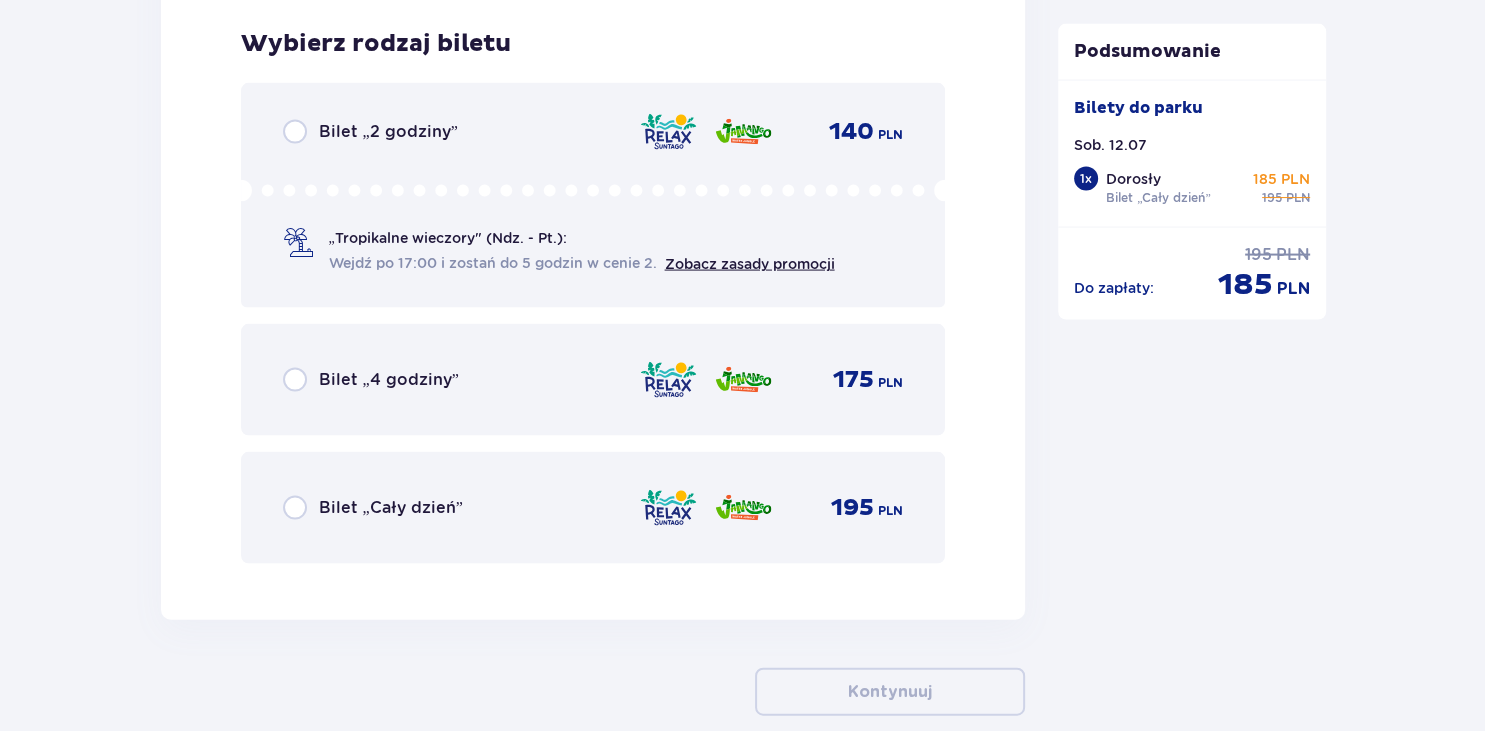 scroll, scrollTop: 4043, scrollLeft: 0, axis: vertical 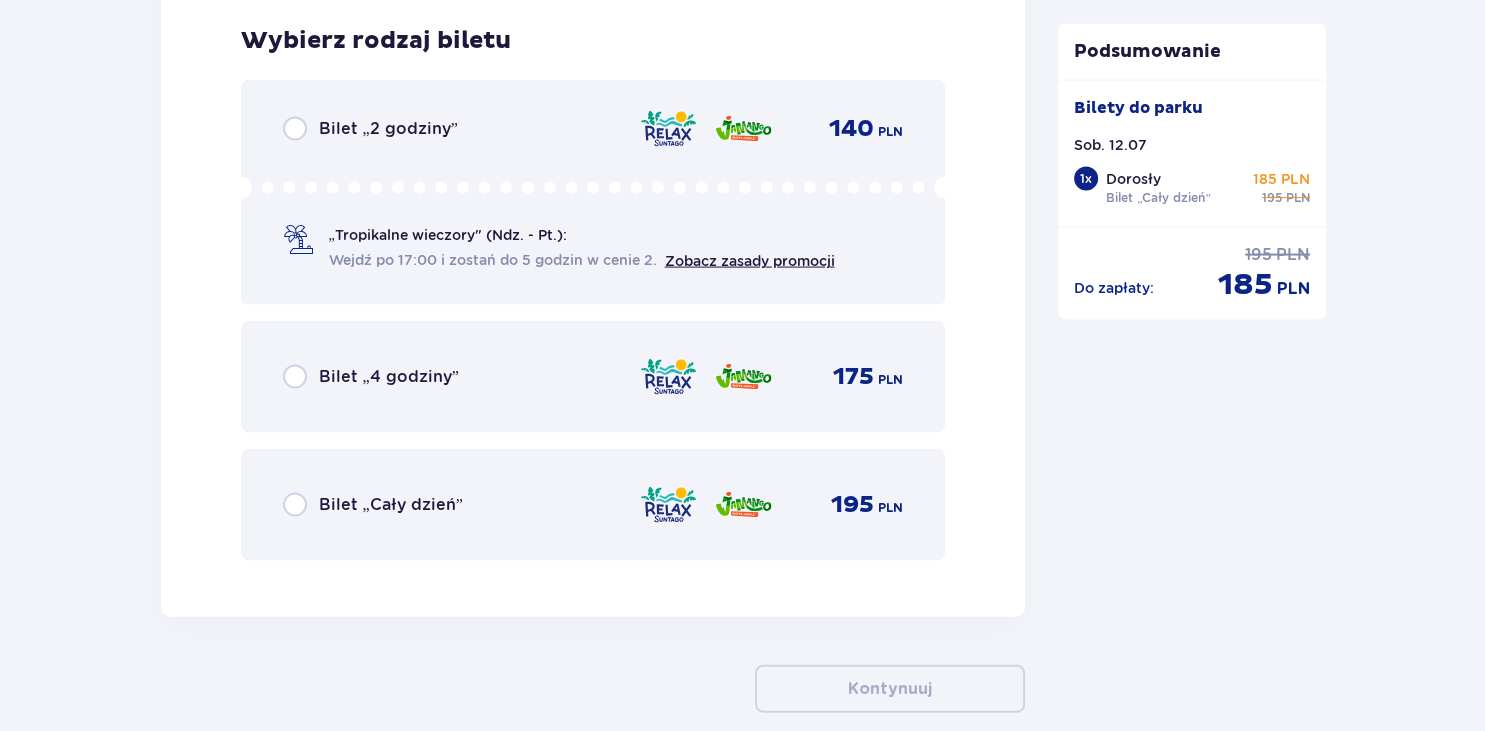 click on "Bilet „Cały dzień”" at bounding box center [391, 505] 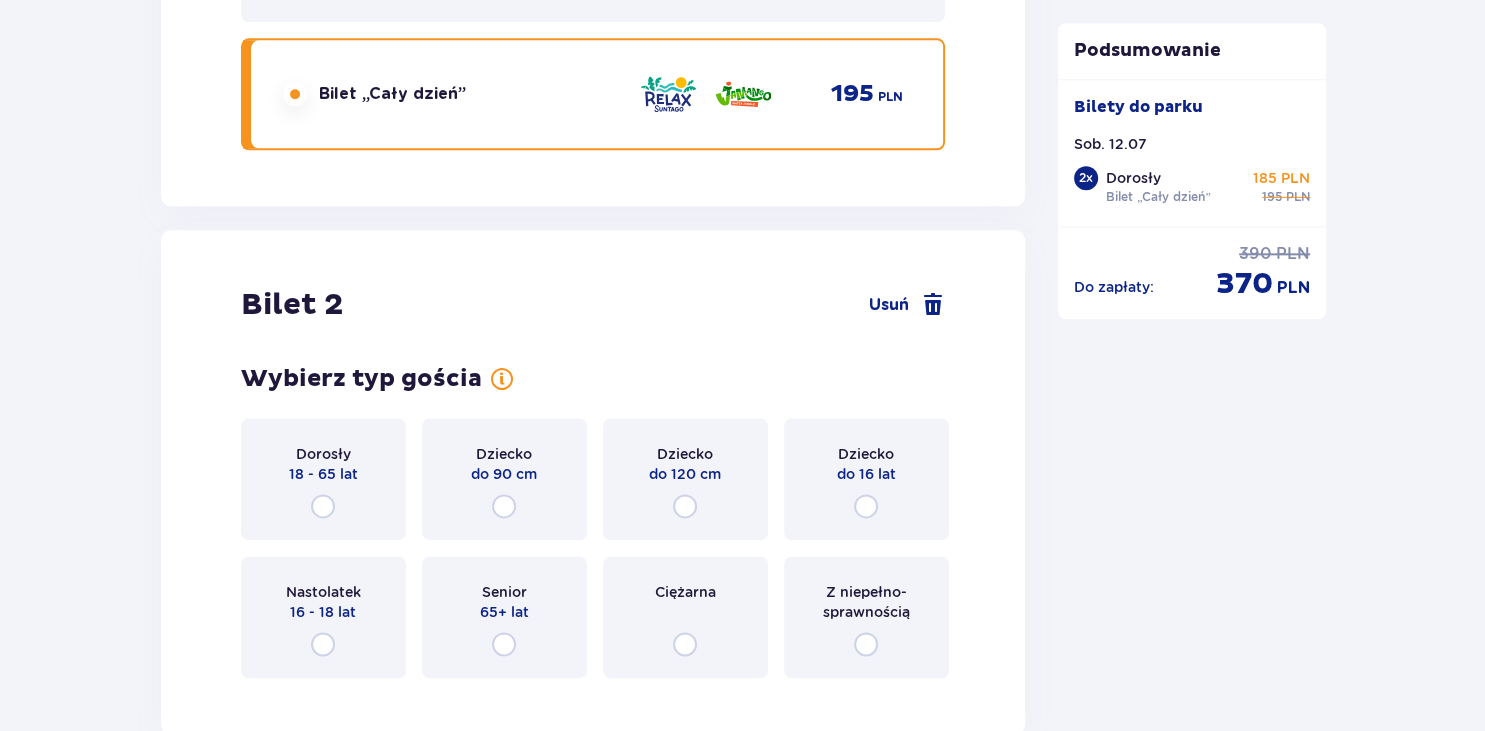 scroll, scrollTop: 2312, scrollLeft: 0, axis: vertical 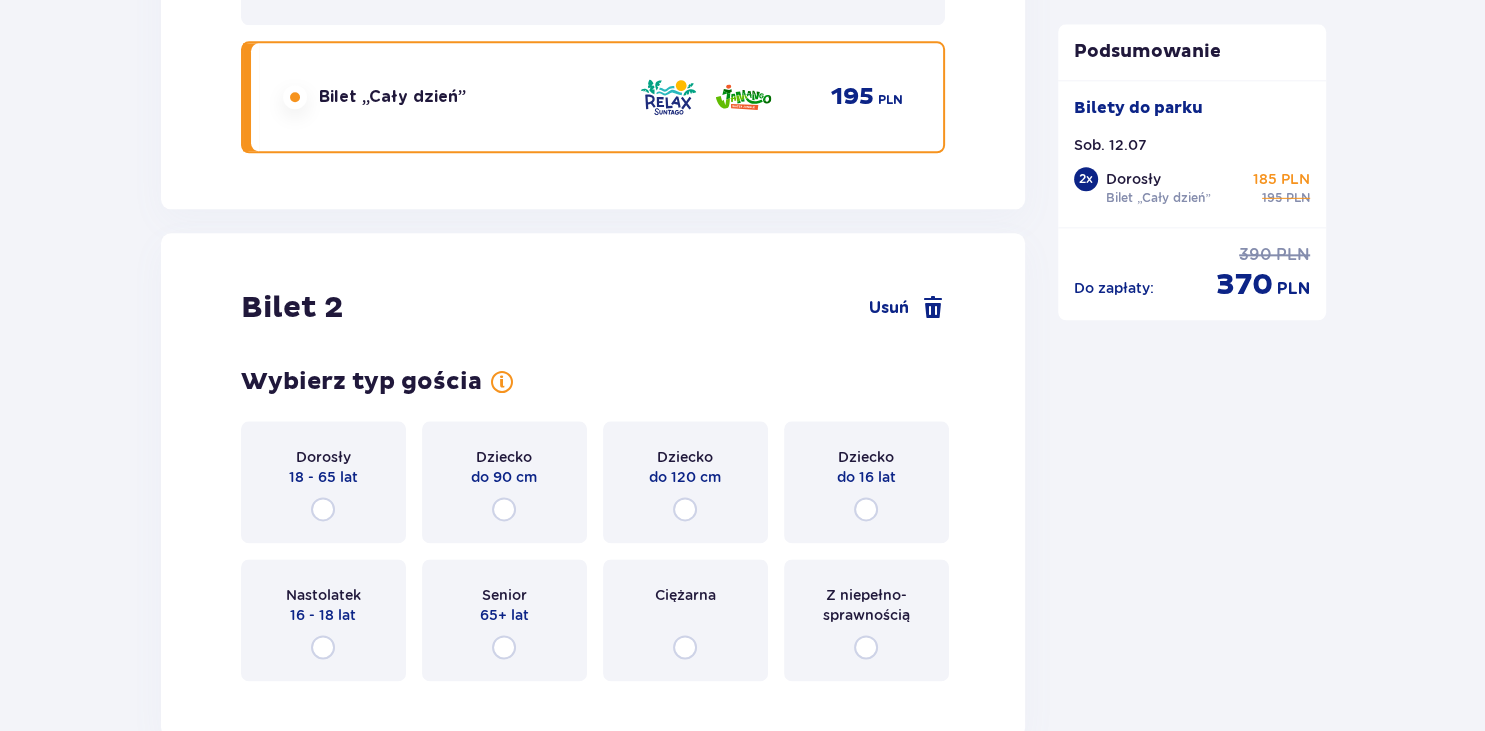 click on "Dorosły 18 - 65 lat" at bounding box center [323, 482] 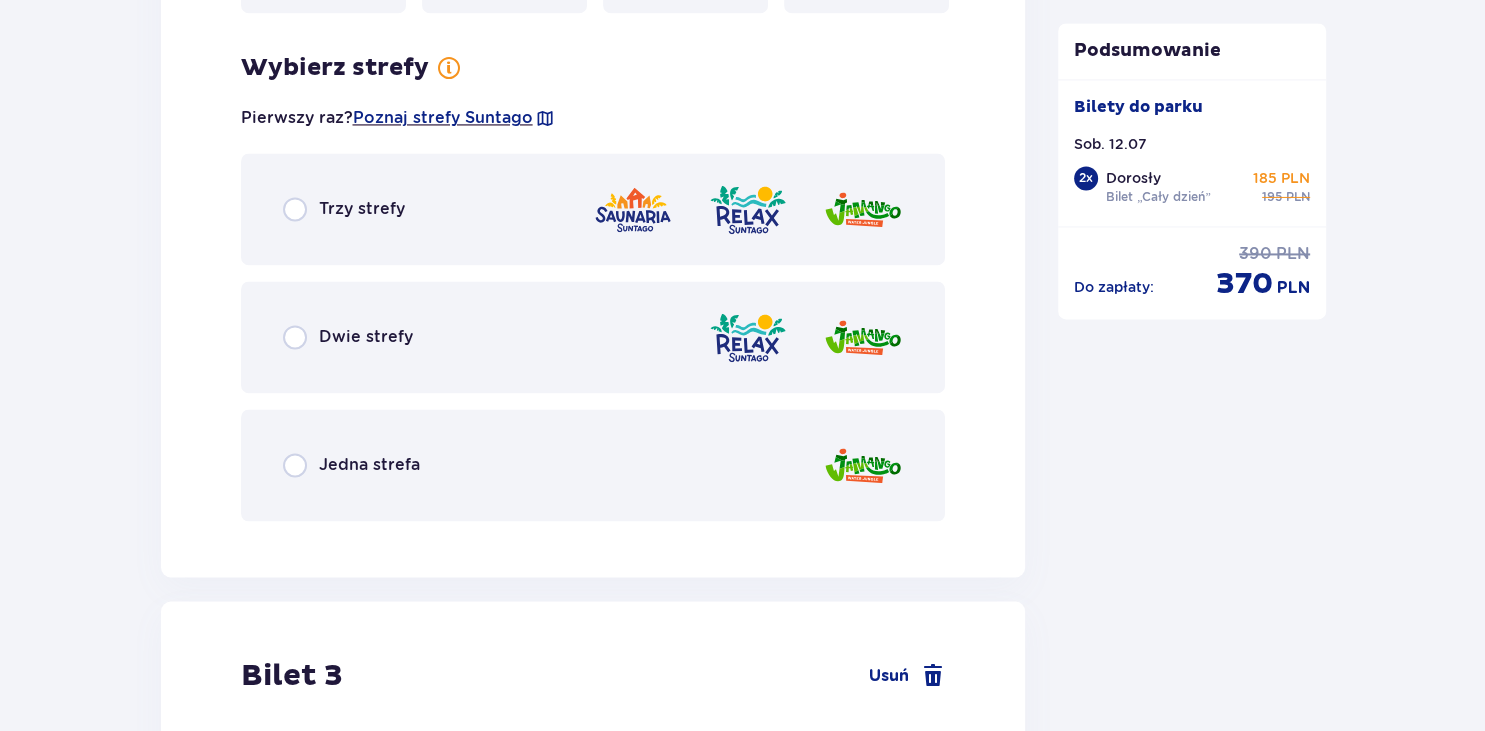 scroll, scrollTop: 3007, scrollLeft: 0, axis: vertical 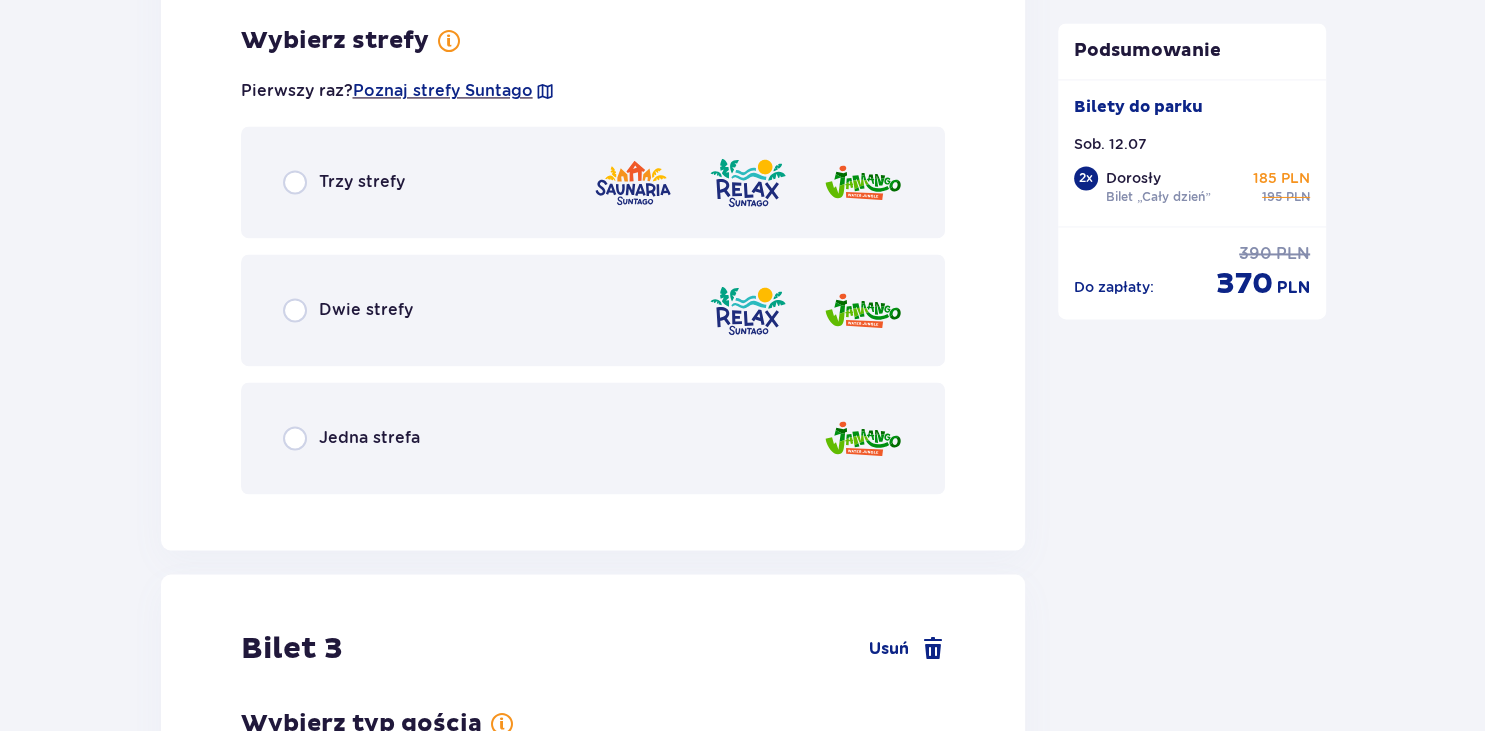 click on "Dwie strefy" at bounding box center [348, 310] 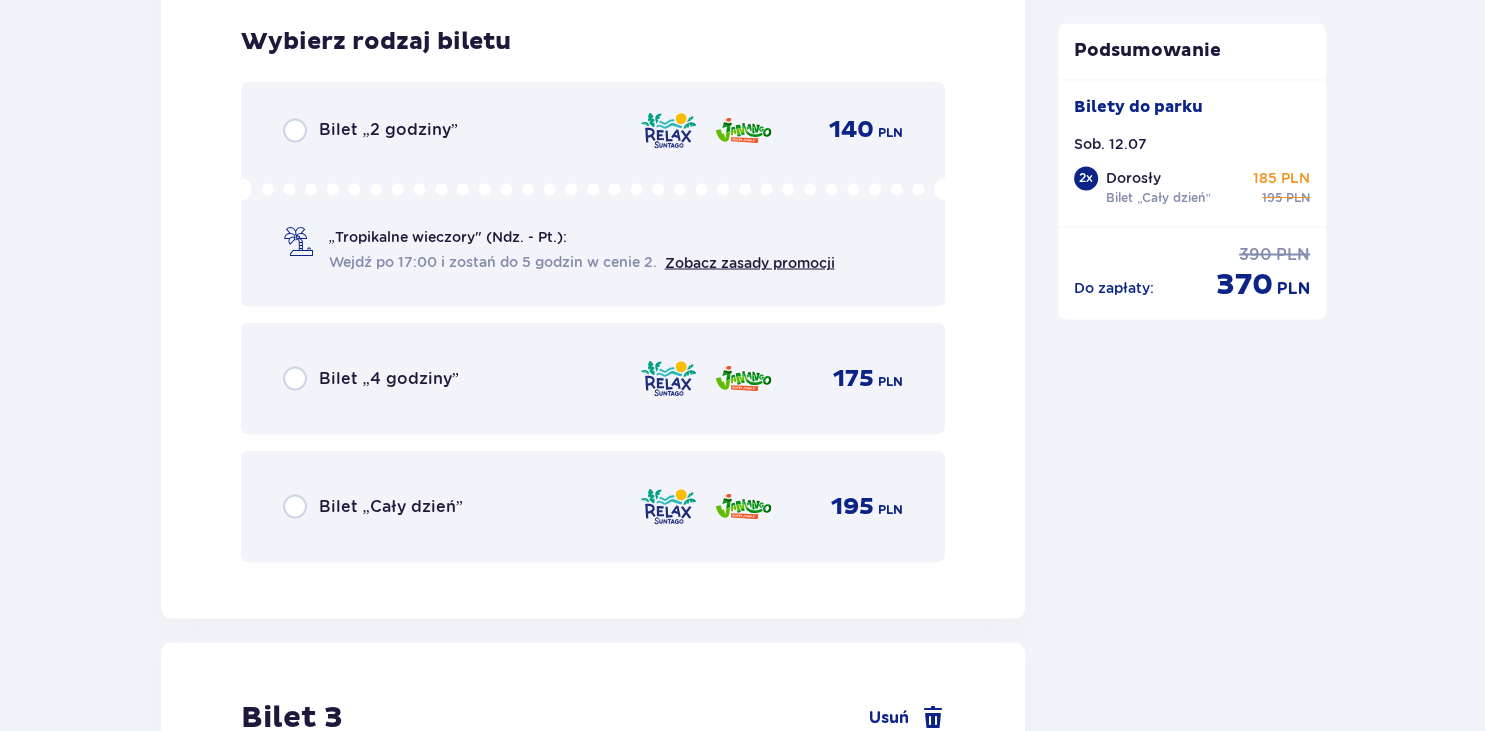 scroll, scrollTop: 3515, scrollLeft: 0, axis: vertical 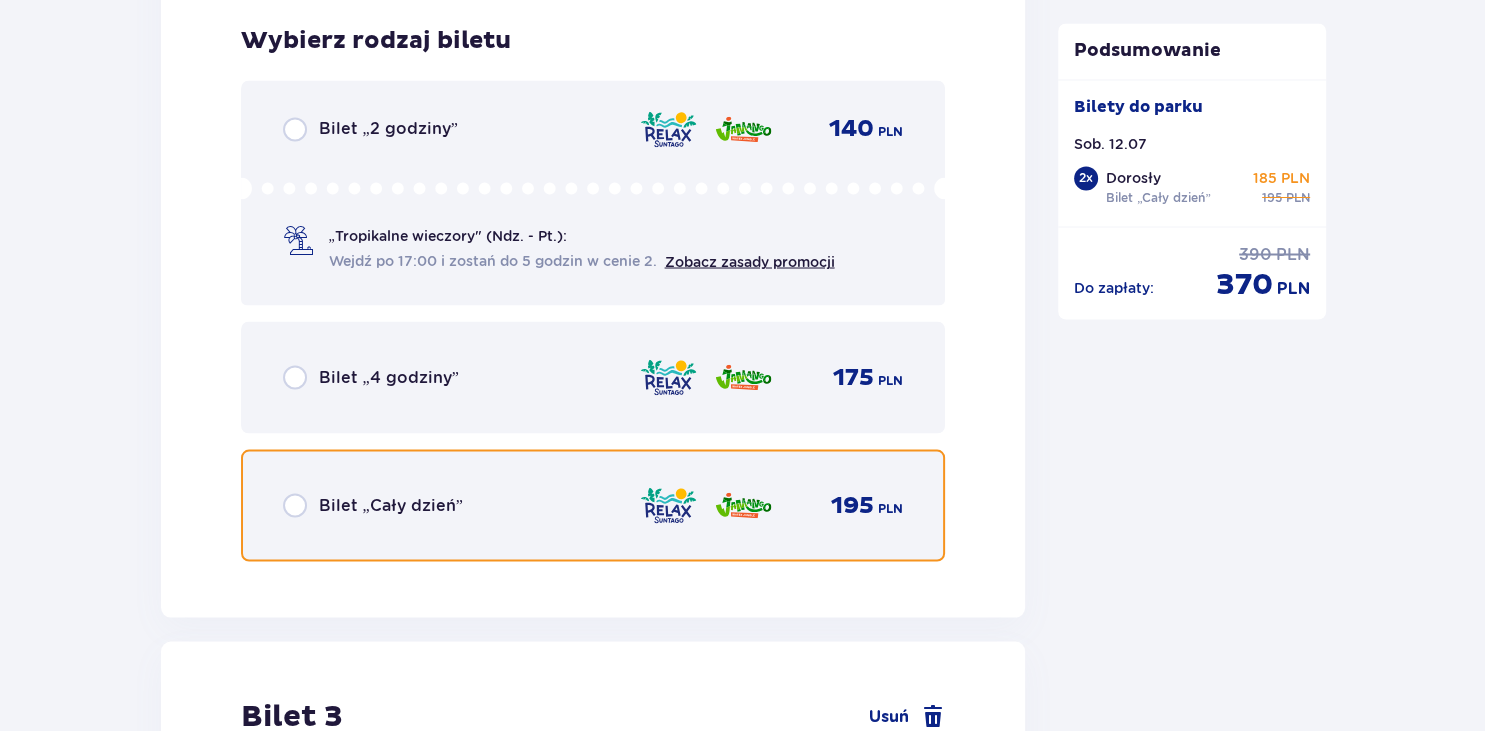click at bounding box center [295, 505] 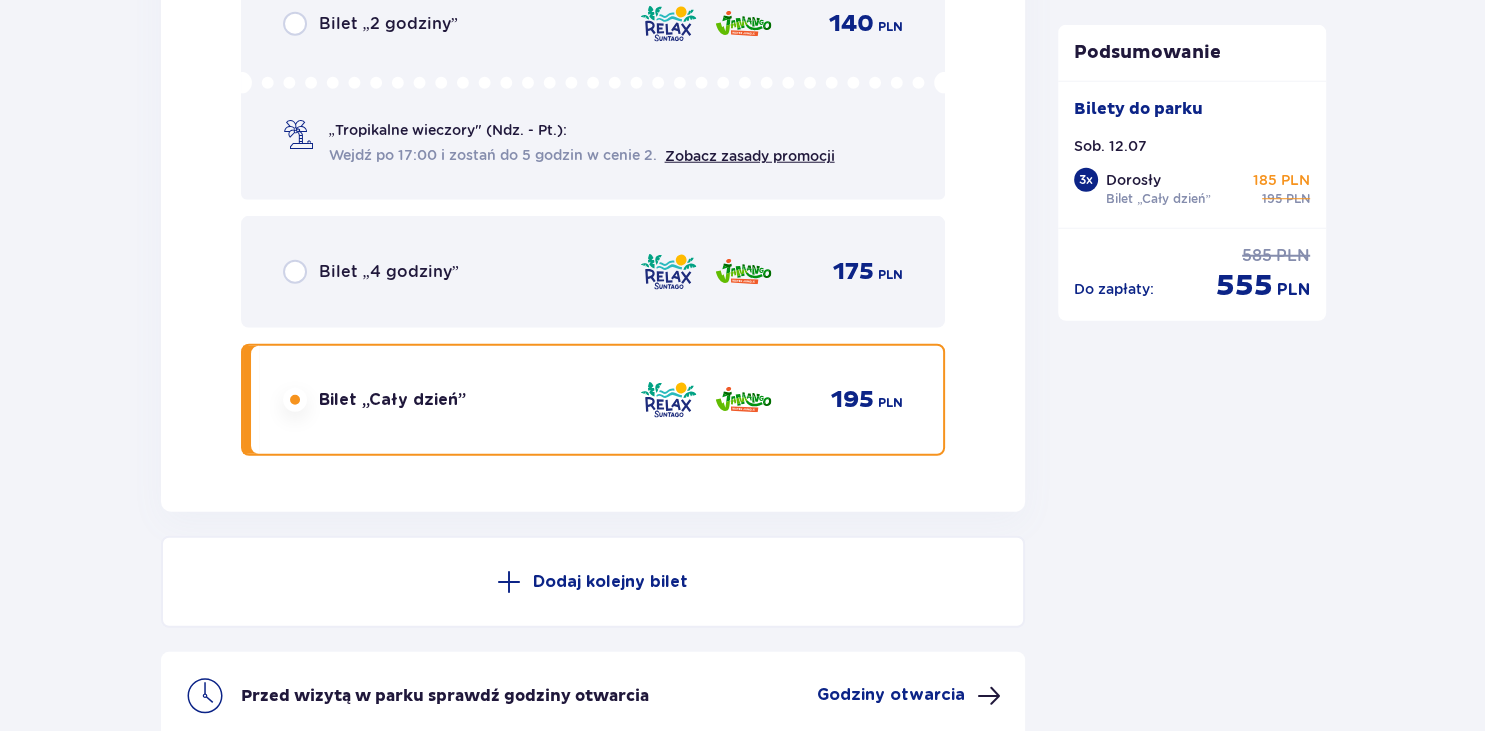 scroll, scrollTop: 5360, scrollLeft: 0, axis: vertical 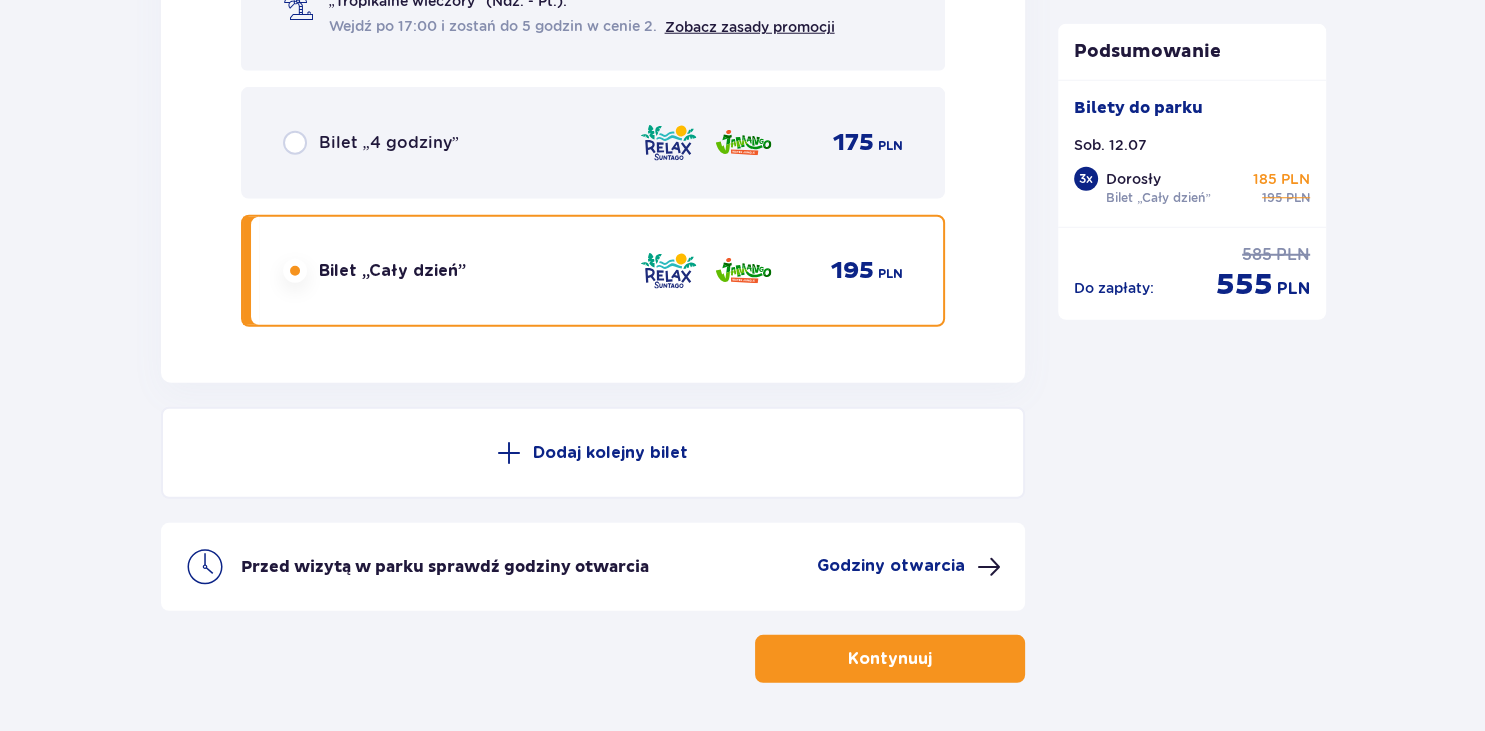 click on "Godziny otwarcia" at bounding box center [891, 566] 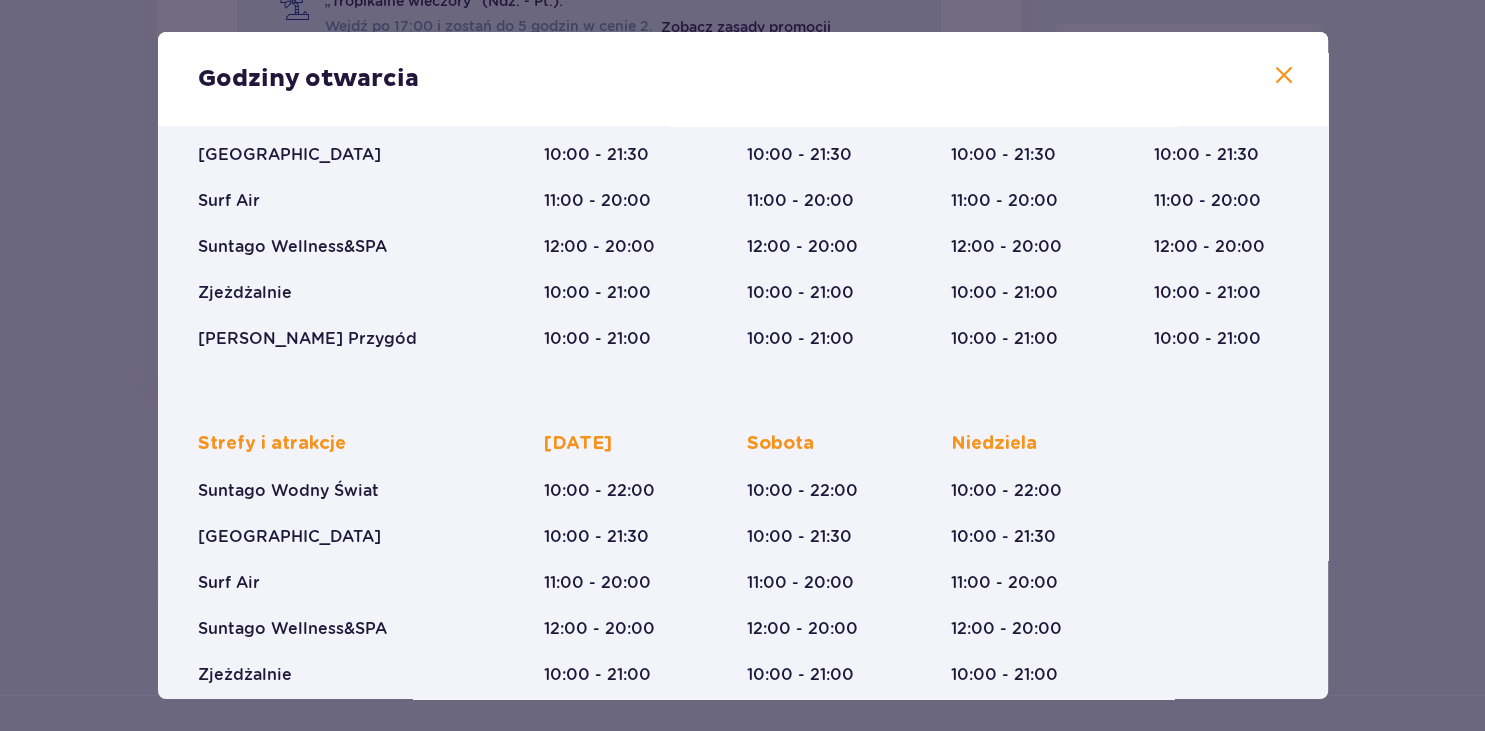 scroll, scrollTop: 0, scrollLeft: 0, axis: both 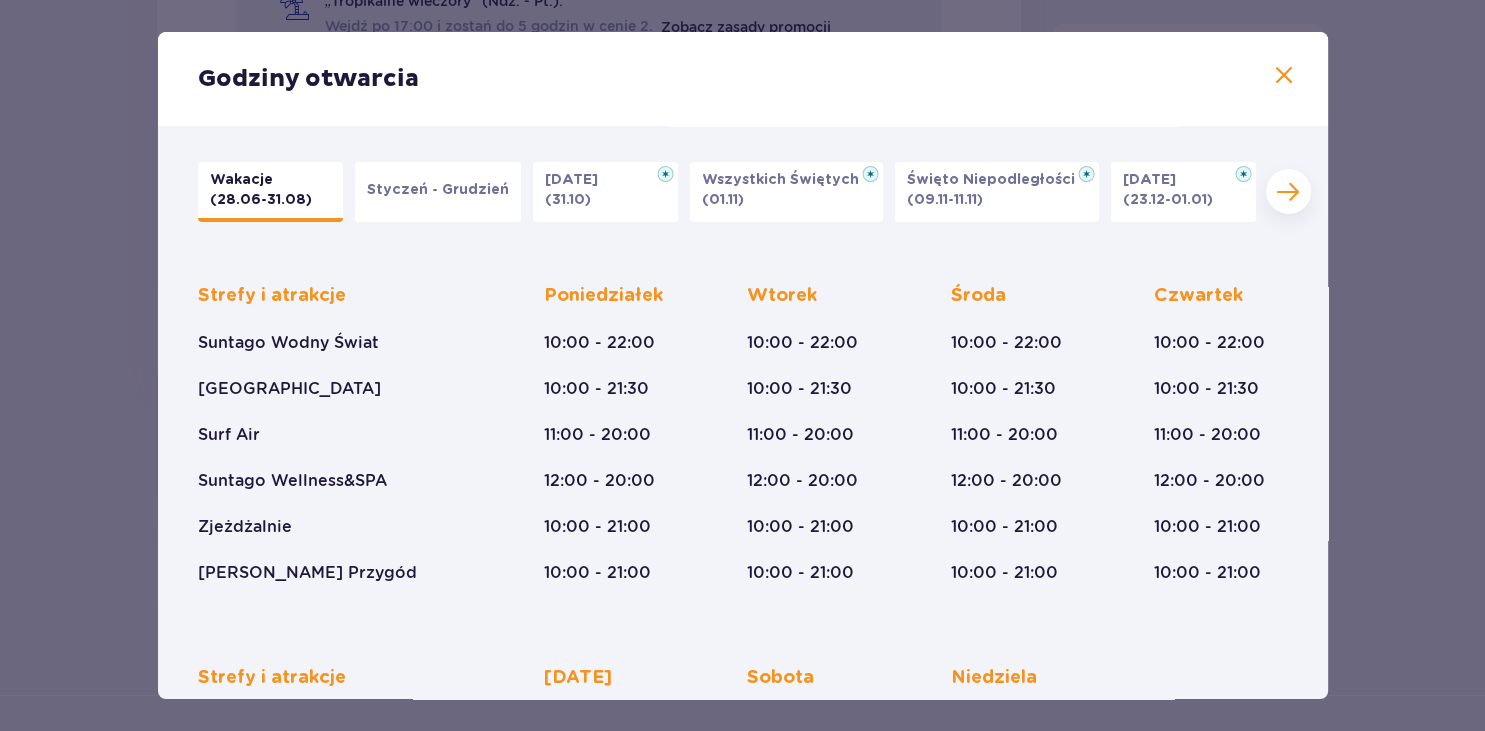 click at bounding box center [1284, 76] 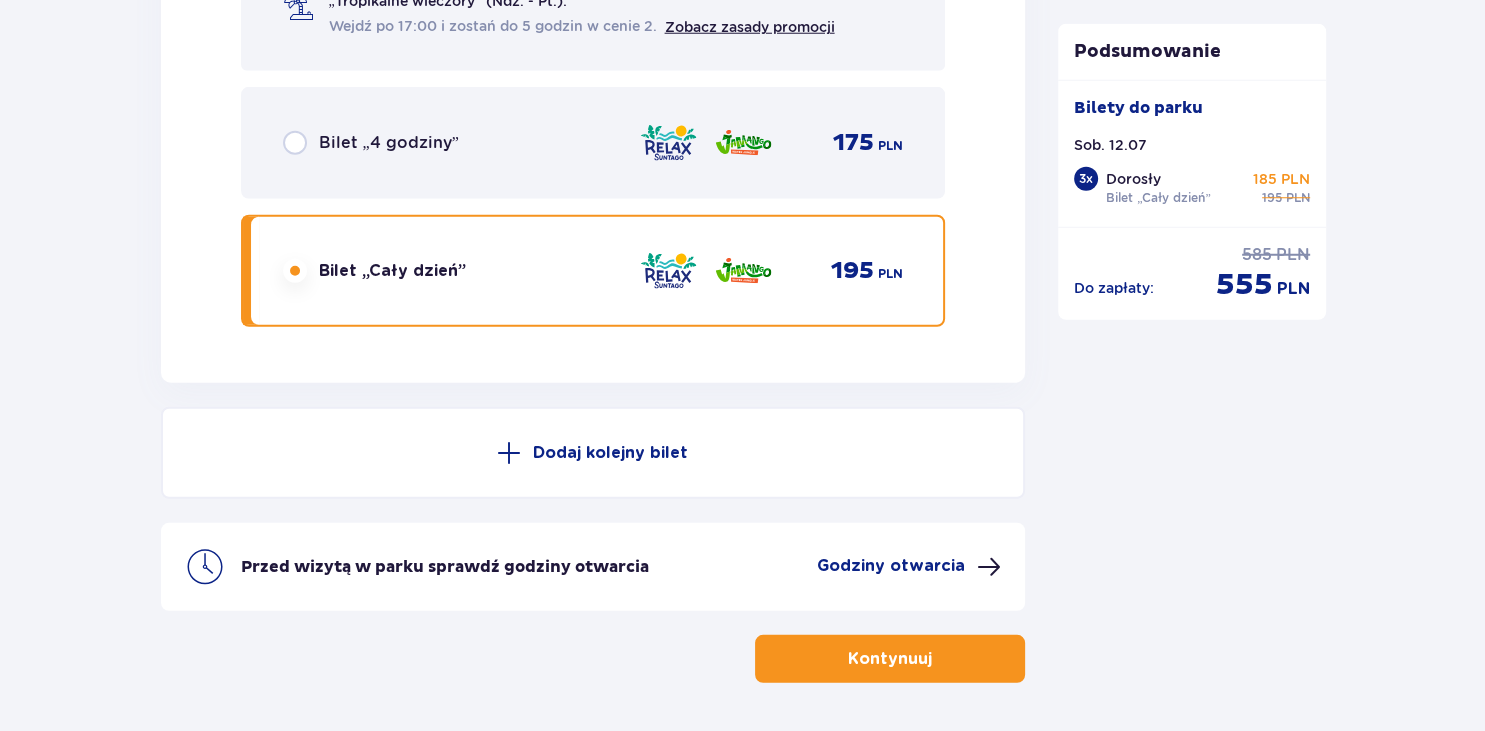 click on "Kontynuuj" at bounding box center (890, 659) 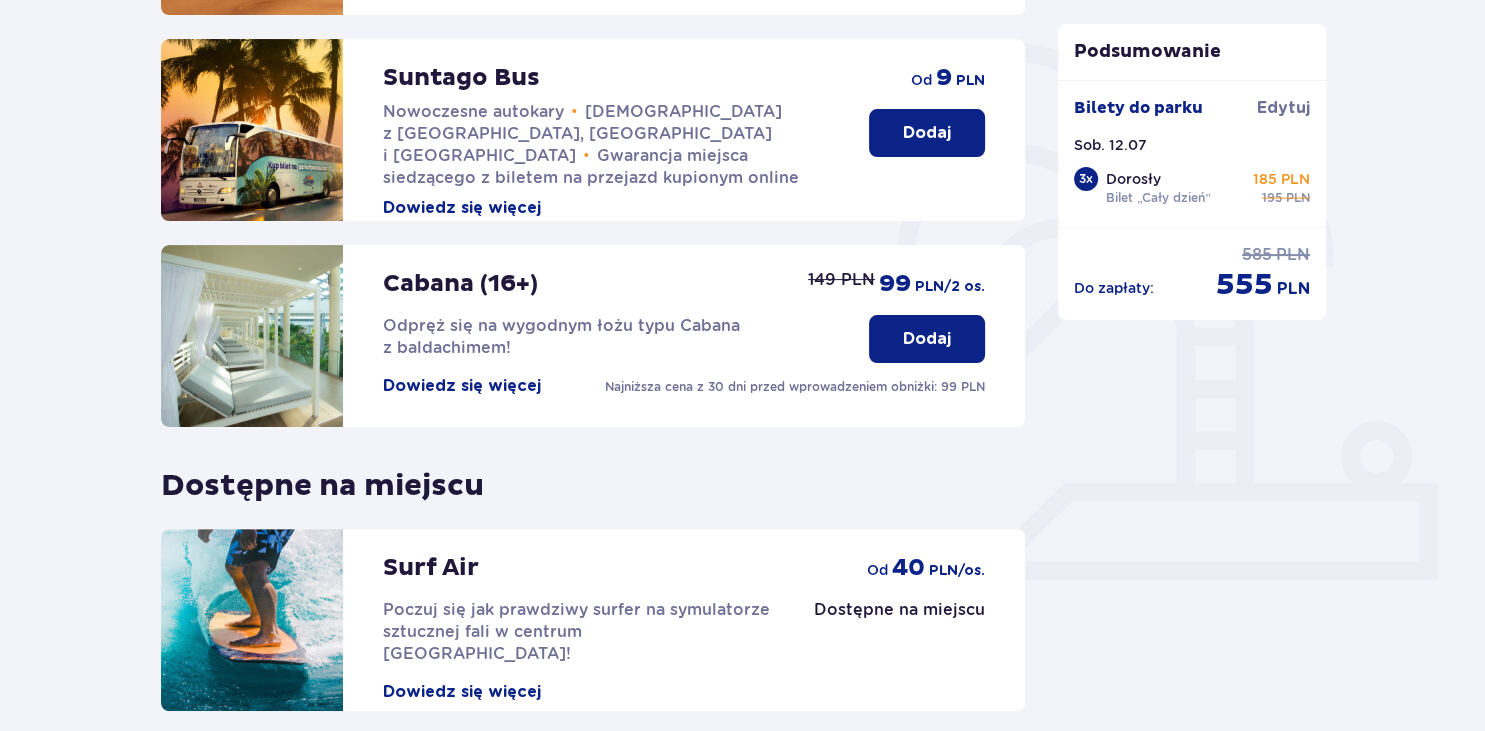 scroll, scrollTop: 624, scrollLeft: 0, axis: vertical 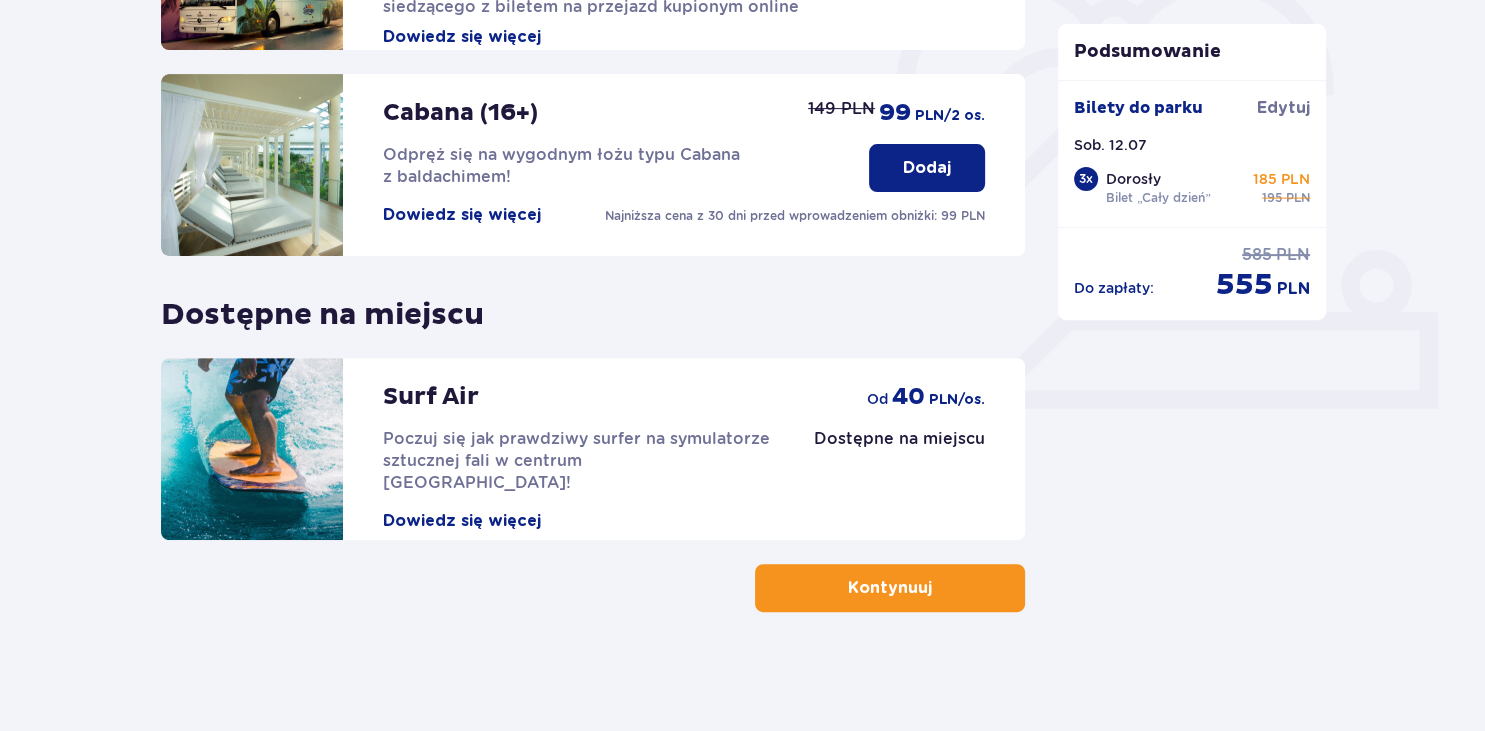 click on "Kontynuuj" at bounding box center (890, 588) 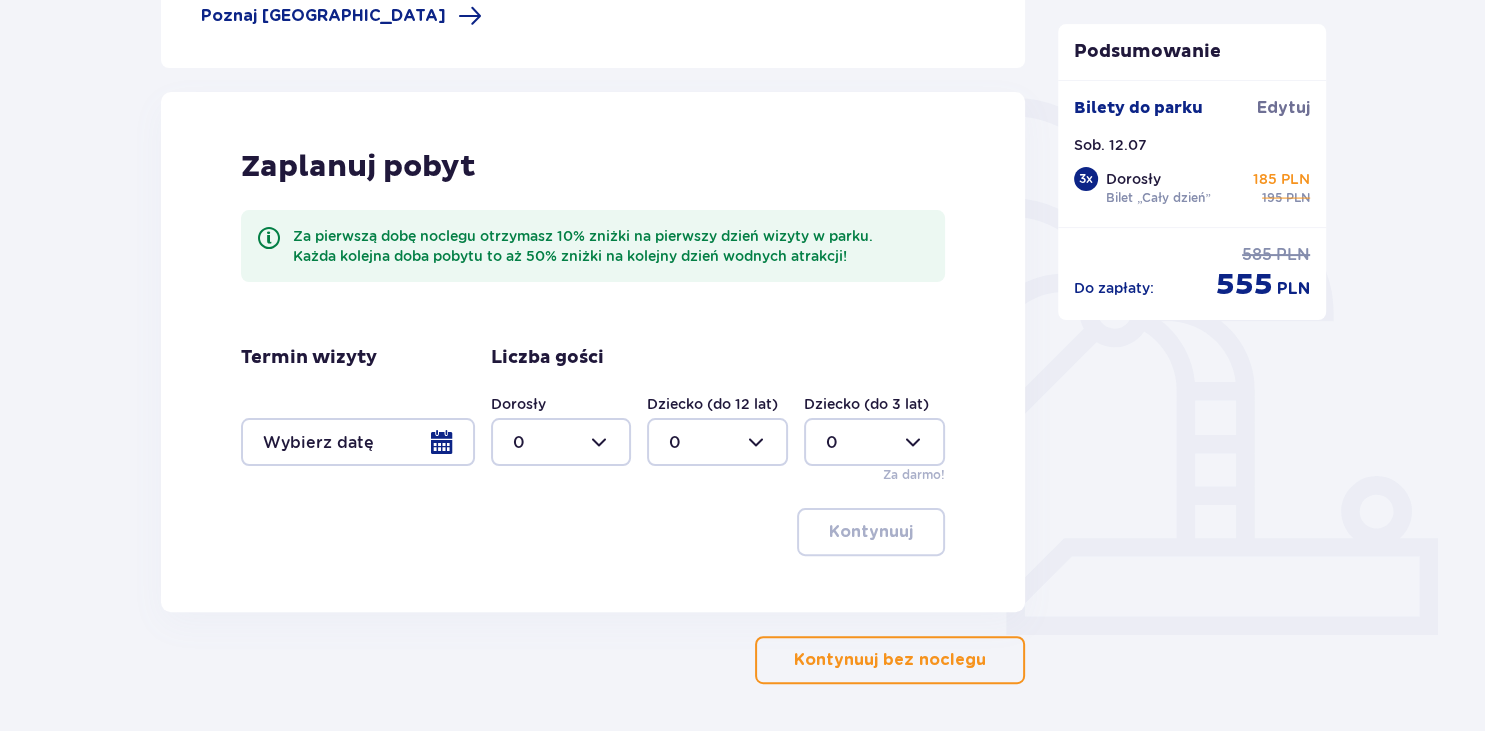 scroll, scrollTop: 388, scrollLeft: 0, axis: vertical 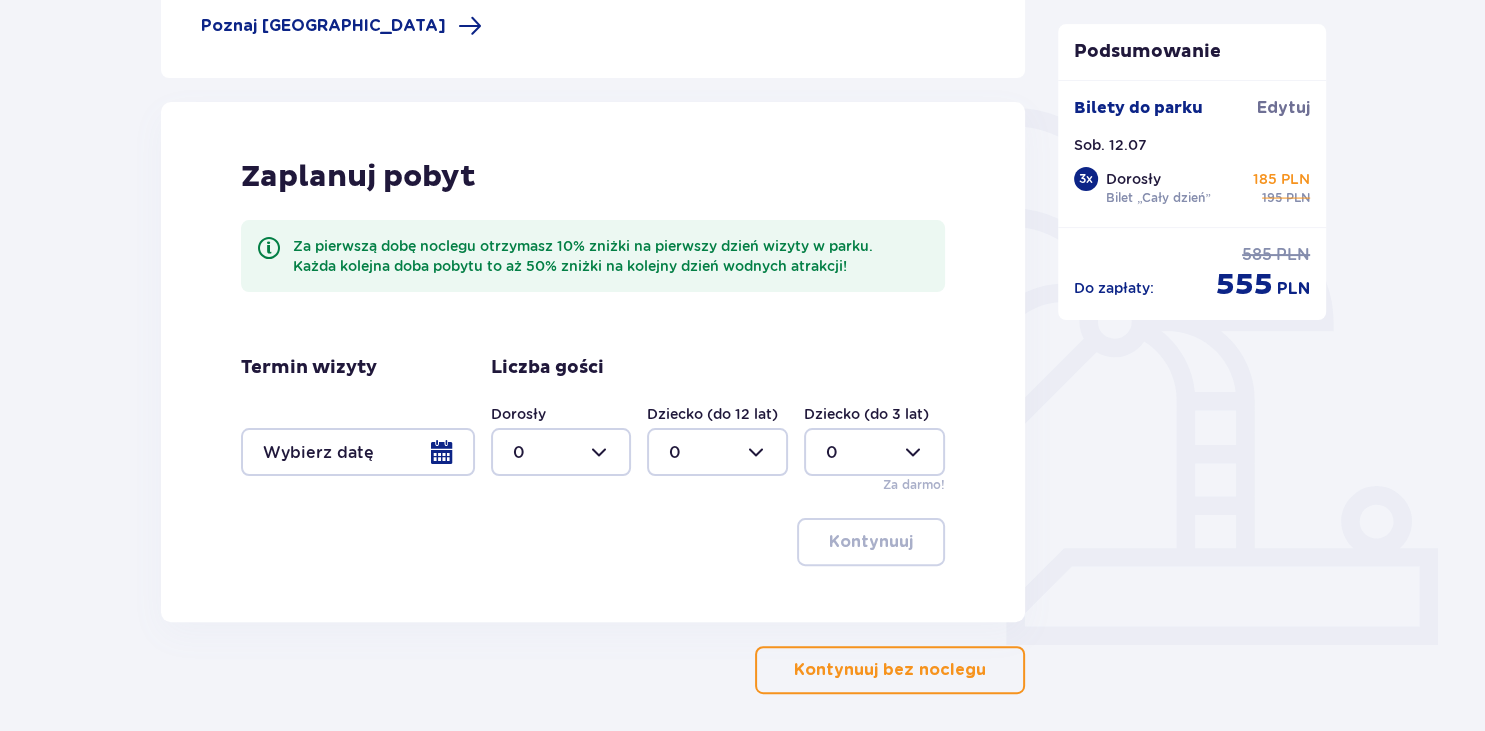click on "Kontynuuj bez noclegu" at bounding box center (890, 670) 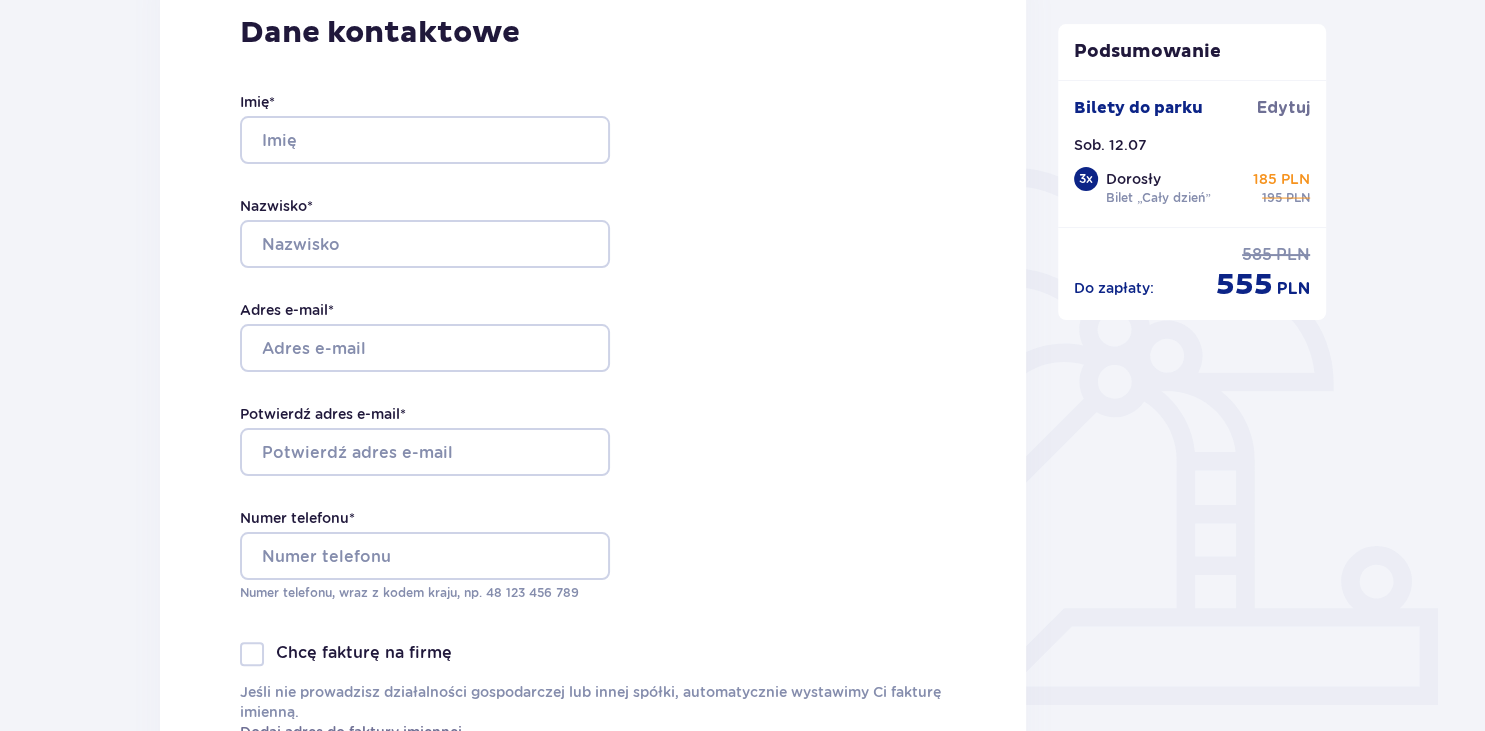 scroll, scrollTop: 308, scrollLeft: 0, axis: vertical 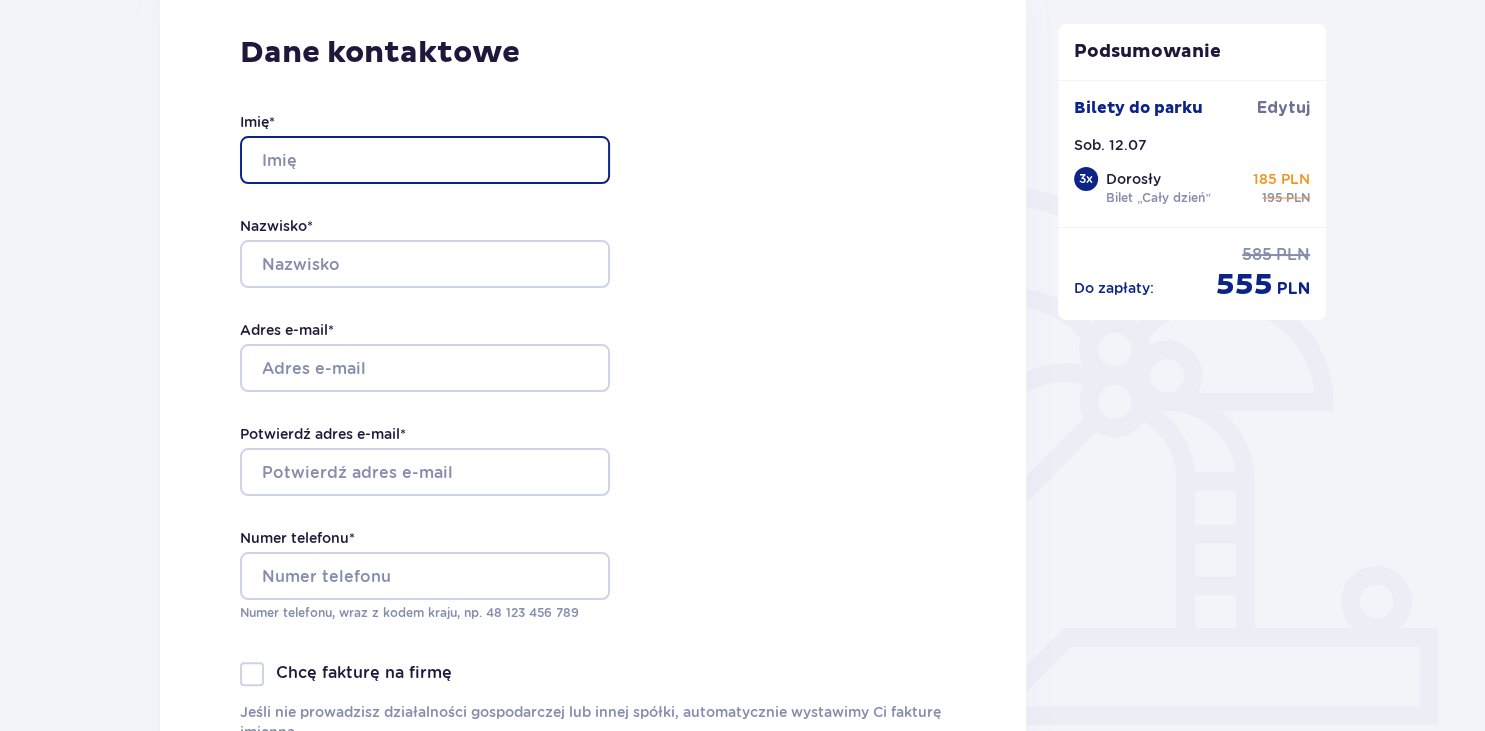click on "Imię *" at bounding box center (425, 160) 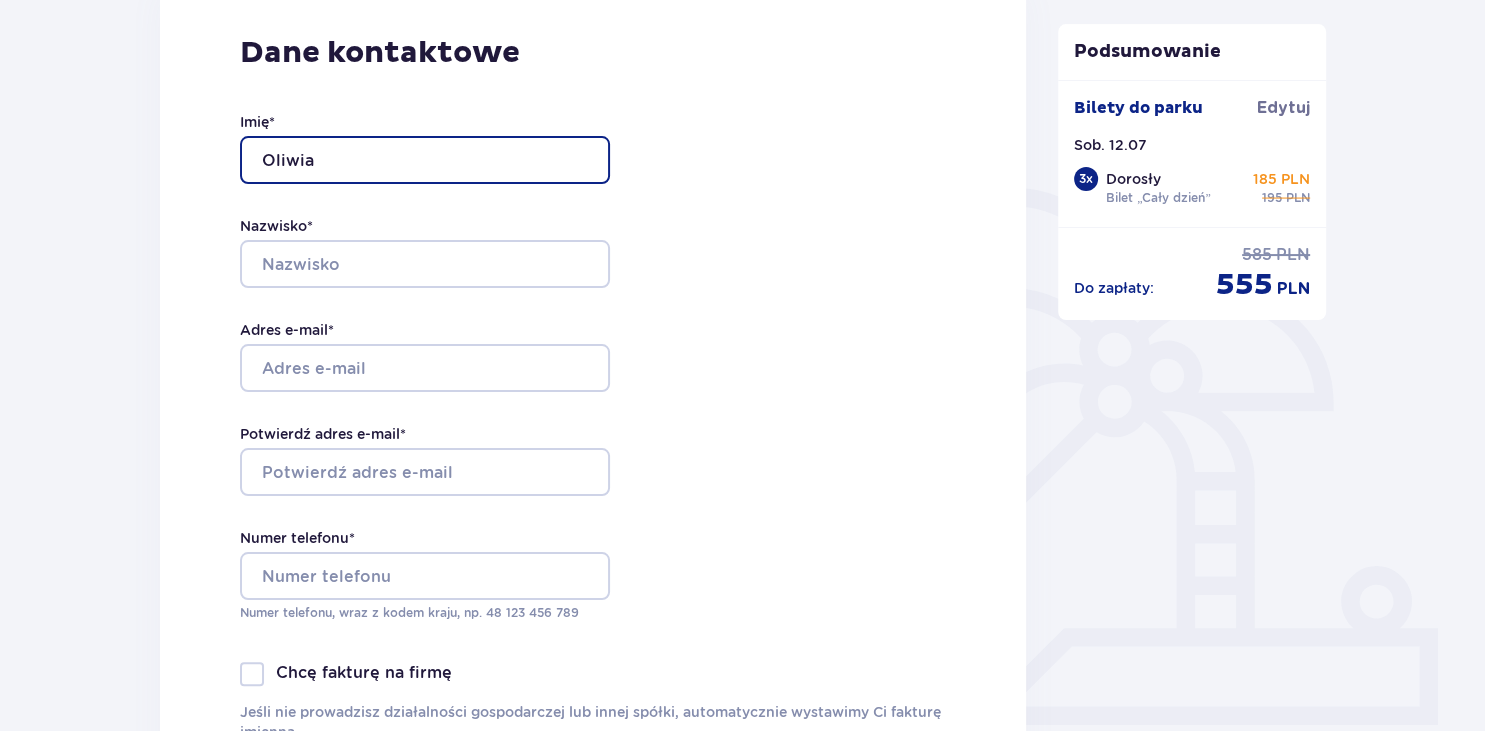 type on "Oliwia" 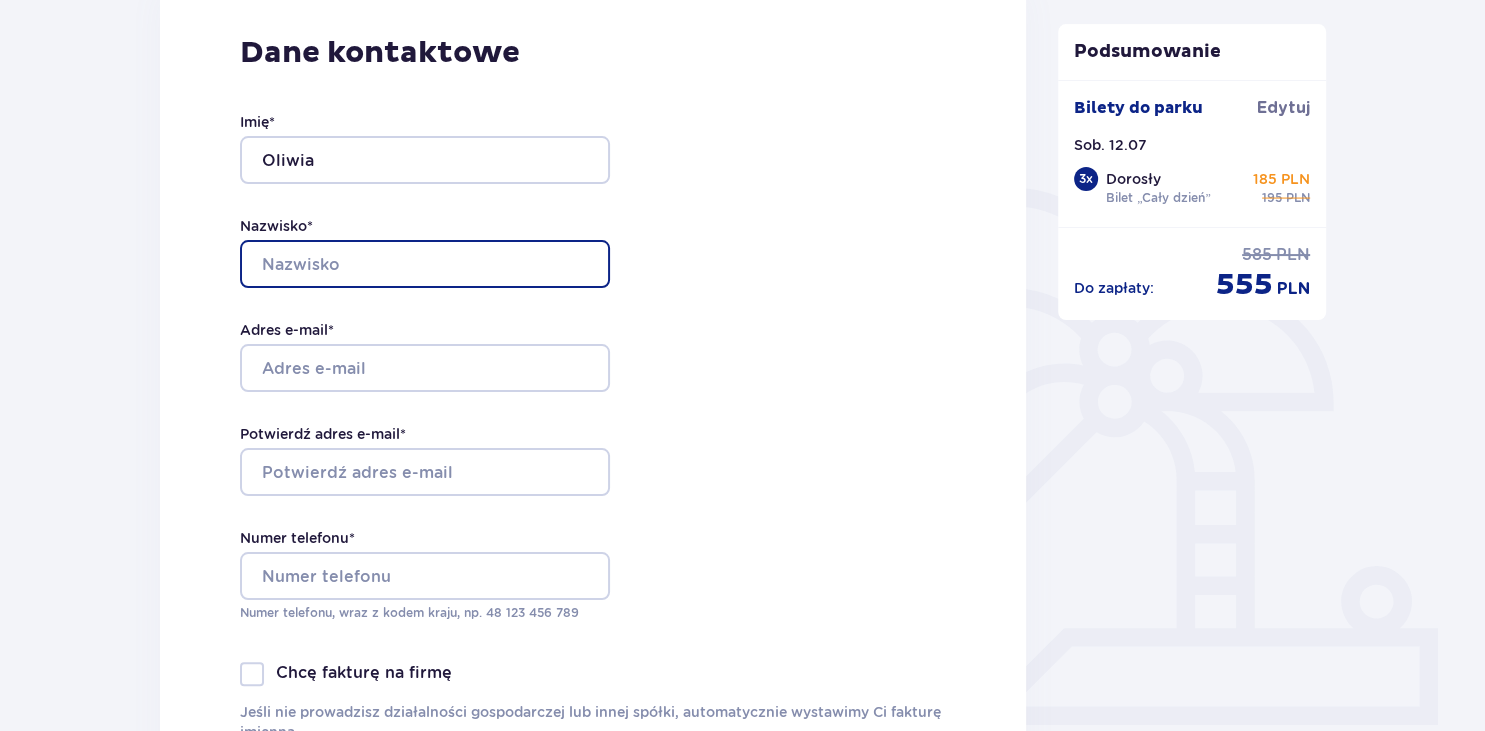 click on "Nazwisko *" at bounding box center [425, 264] 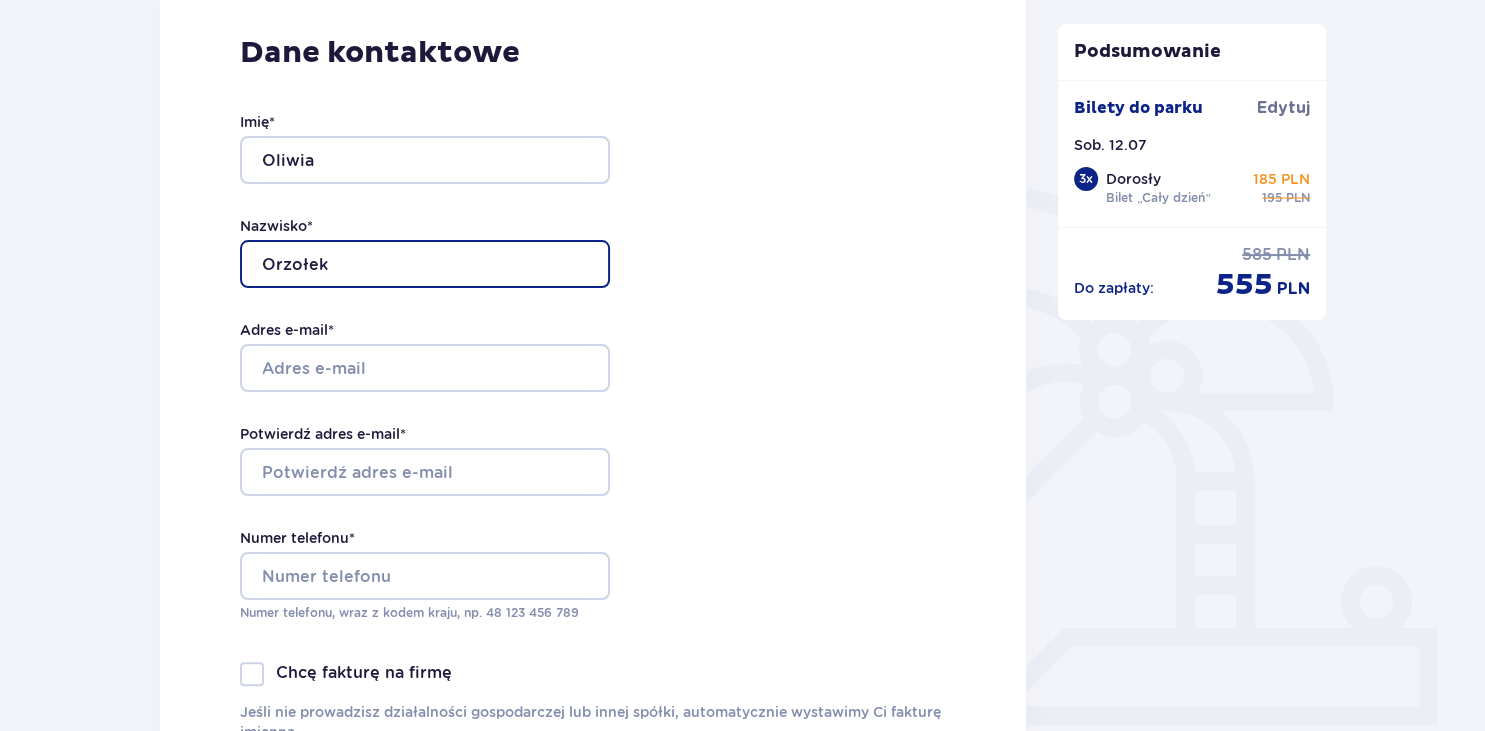 type on "Orzołek" 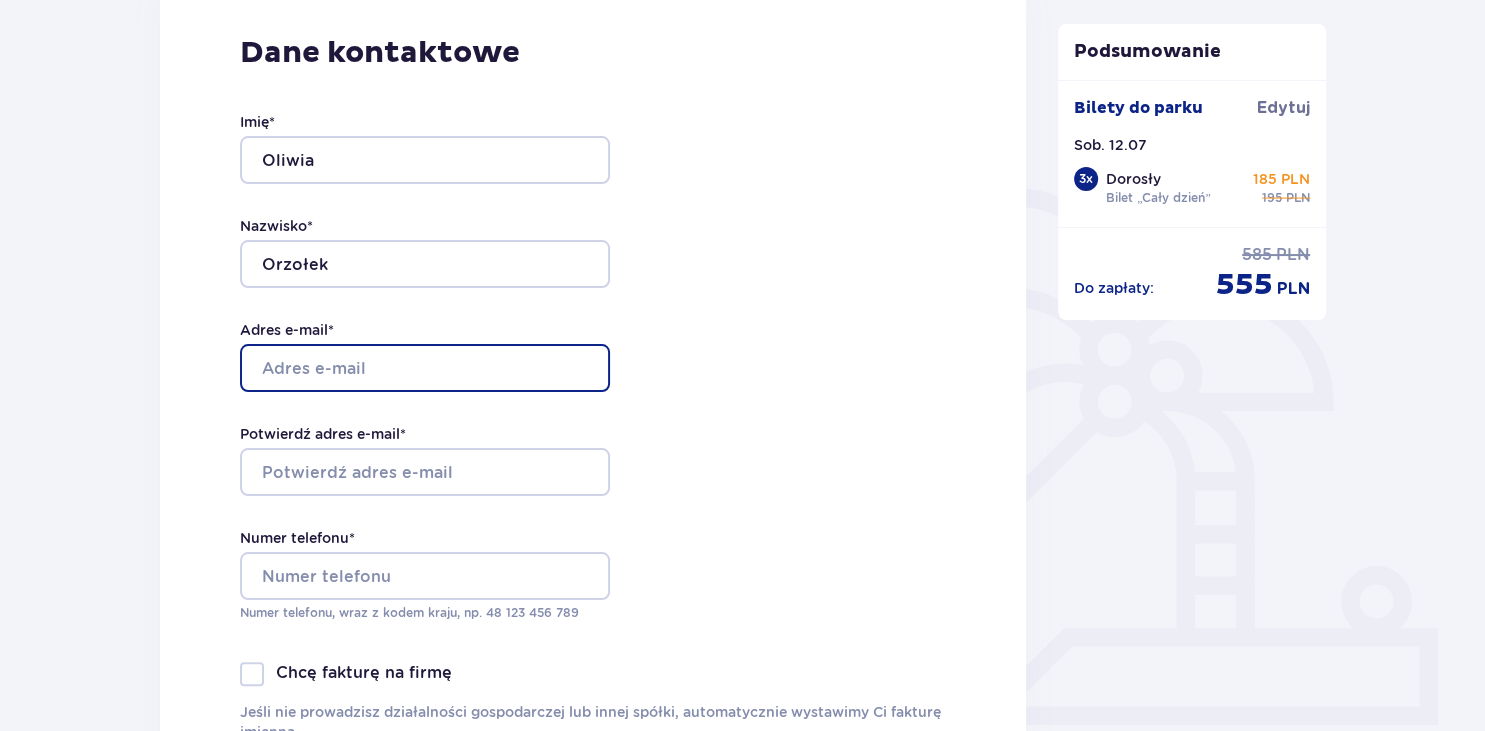 click on "Adres e-mail *" at bounding box center (425, 368) 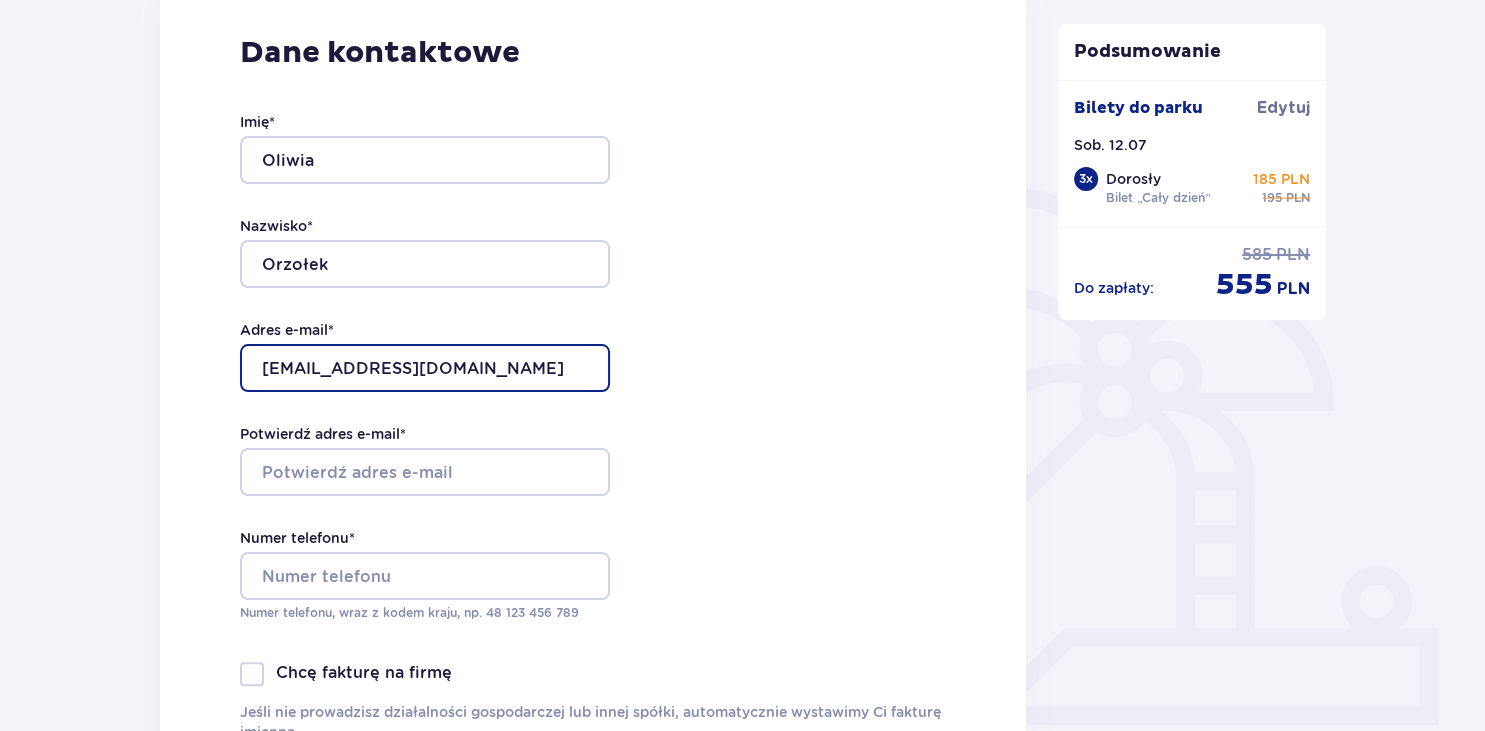 type on "[EMAIL_ADDRESS][DOMAIN_NAME]" 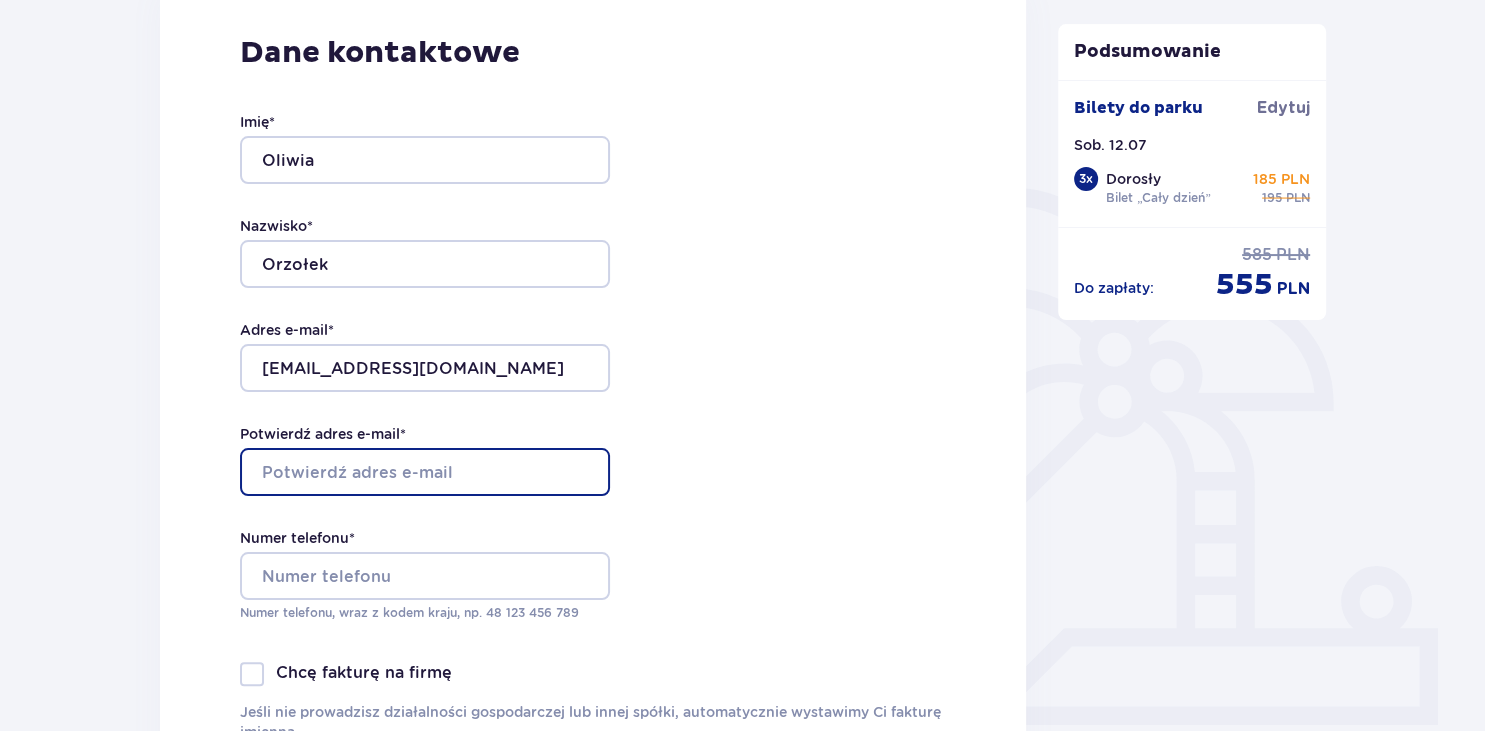 click on "Potwierdź adres e-mail *" at bounding box center (425, 472) 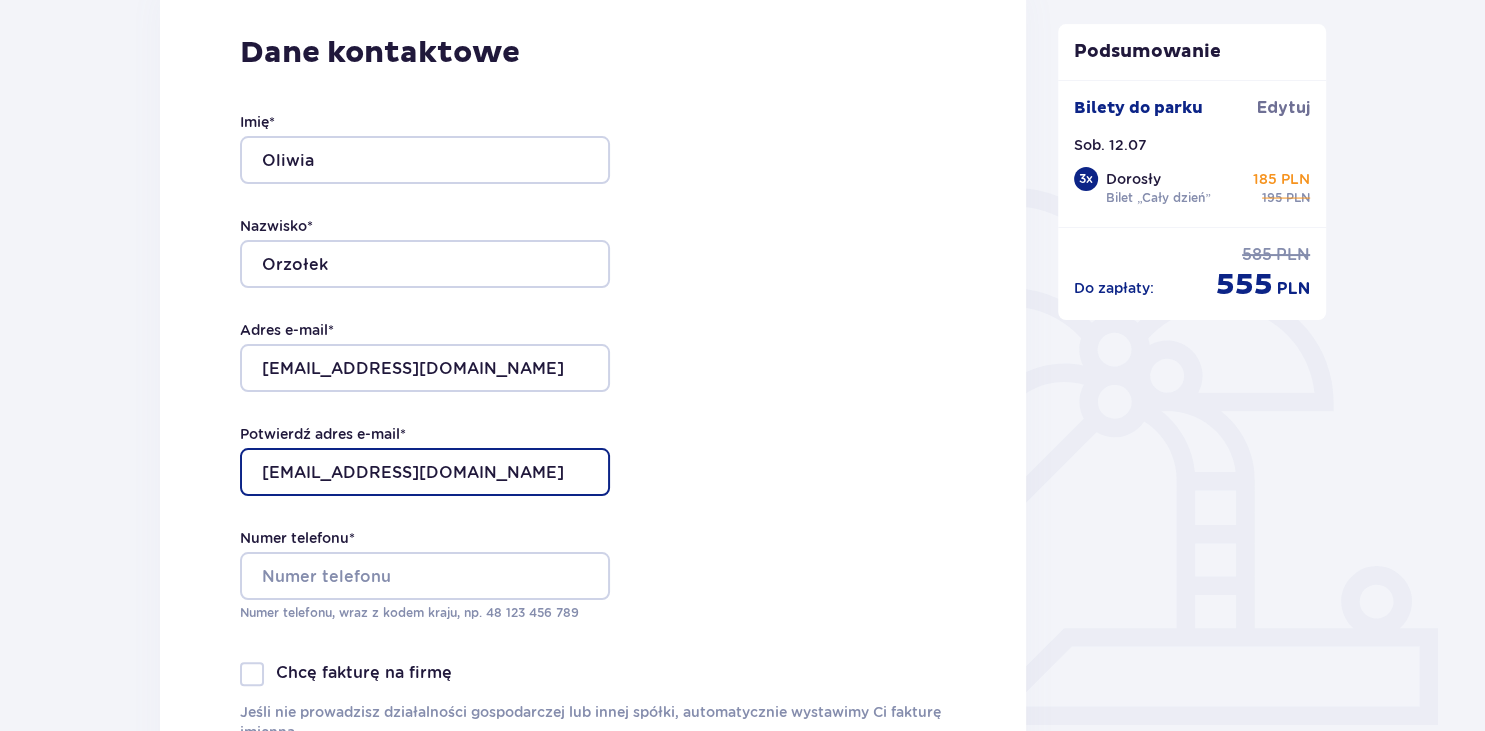 type on "[EMAIL_ADDRESS][DOMAIN_NAME]" 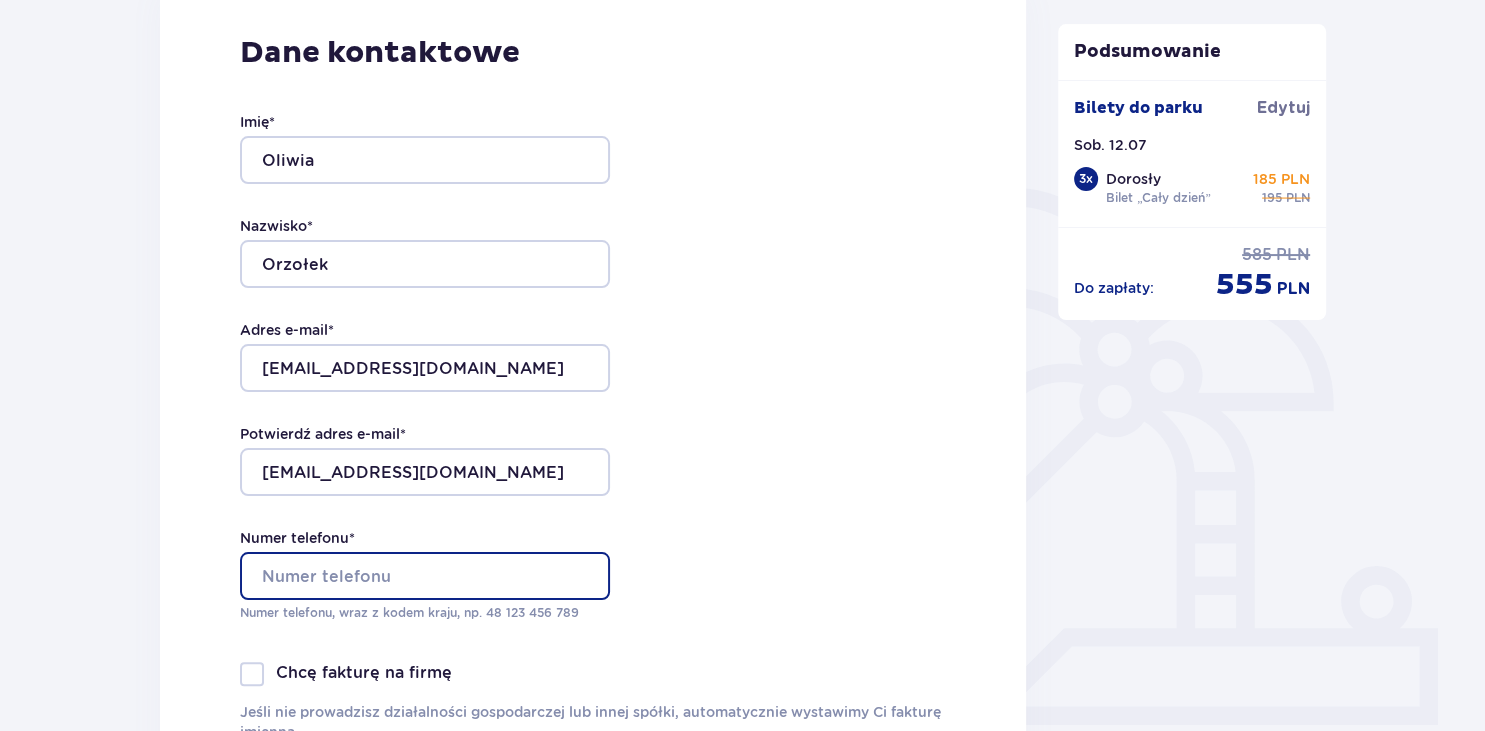 click on "Numer telefonu *" at bounding box center [425, 576] 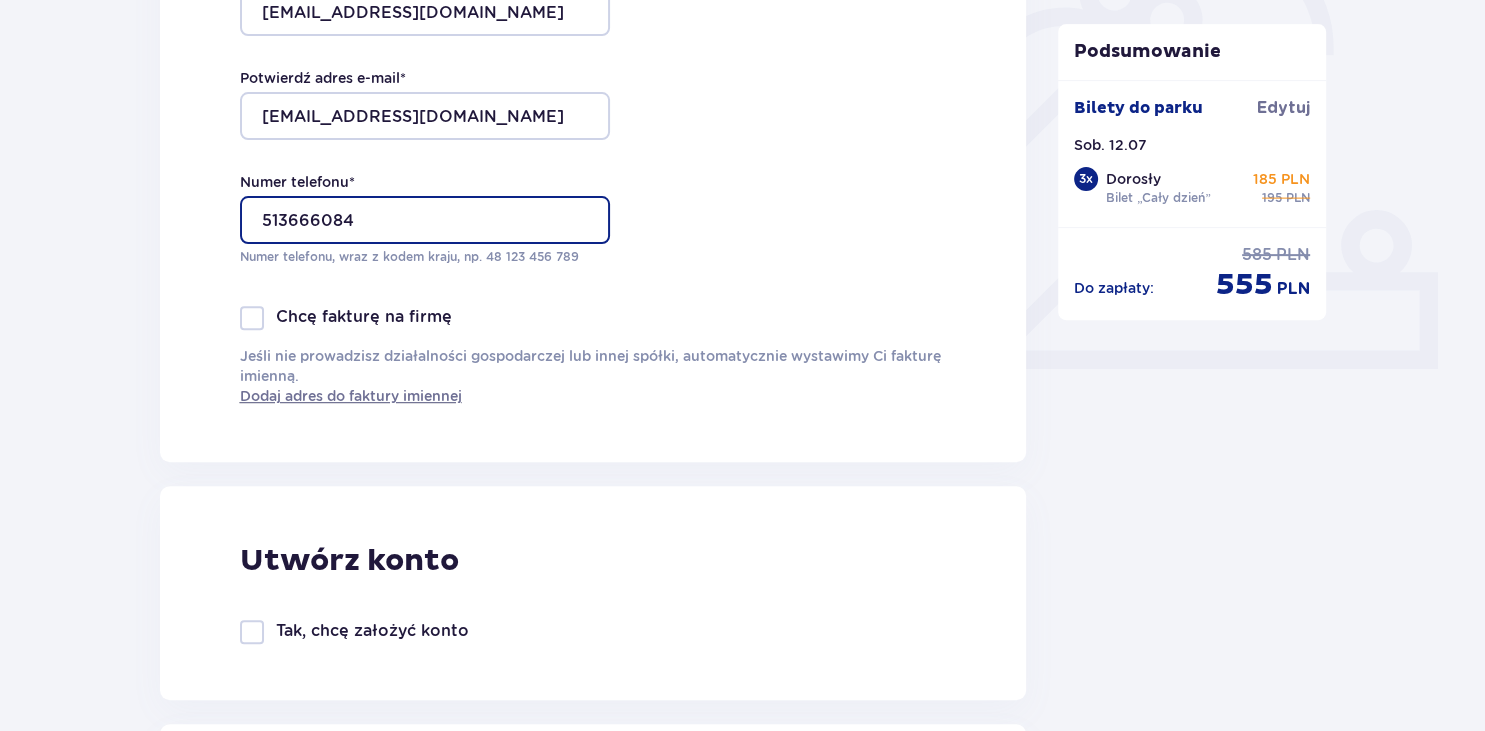 scroll, scrollTop: 0, scrollLeft: 0, axis: both 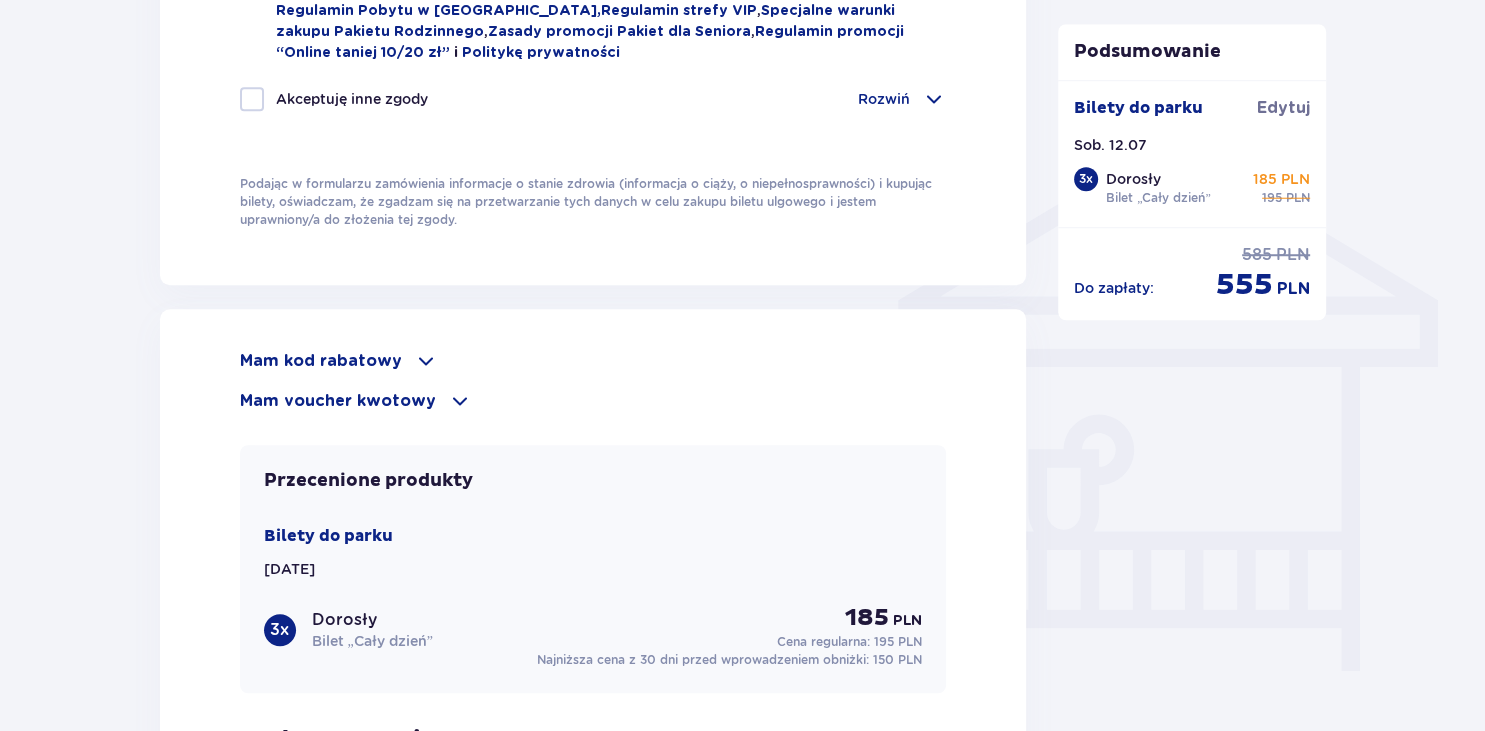 type on "513666084" 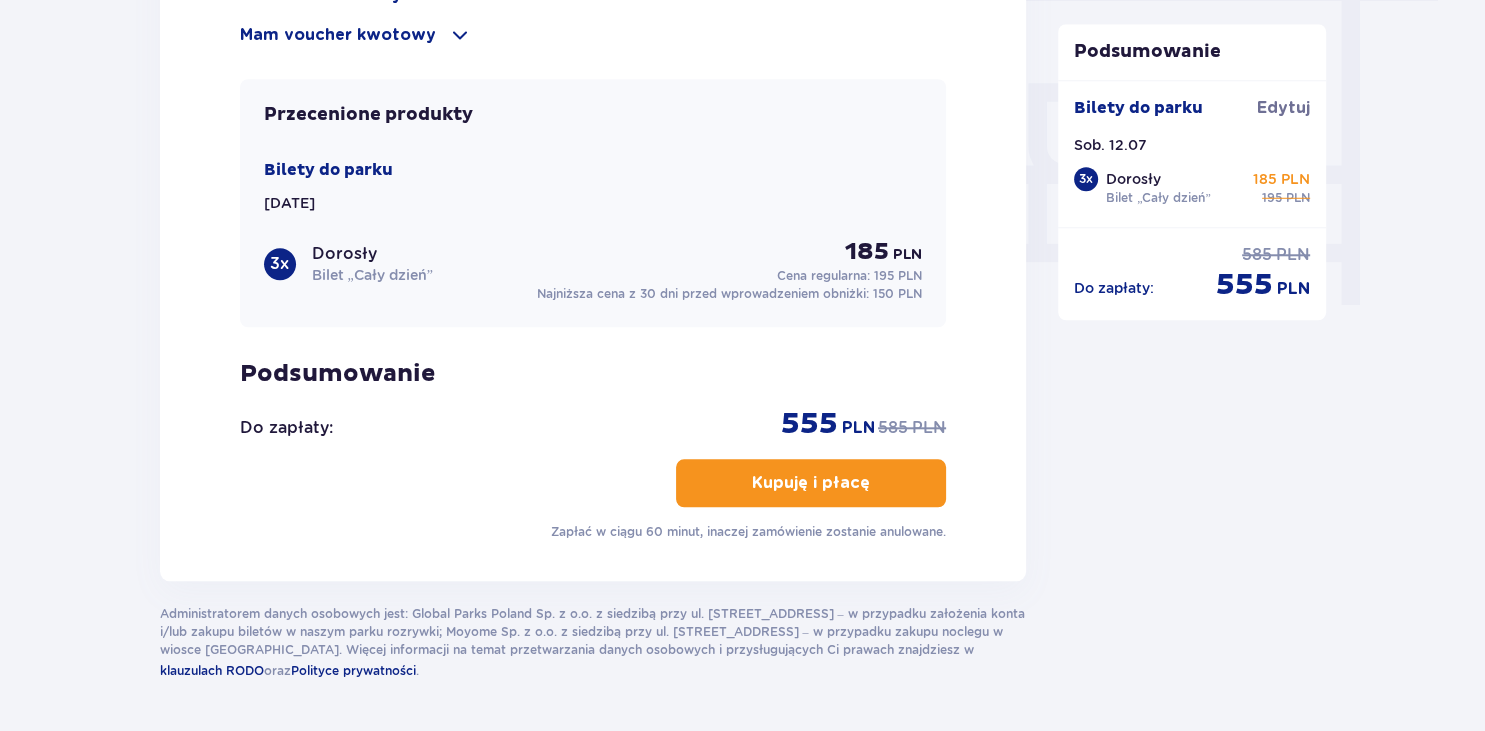 scroll, scrollTop: 1869, scrollLeft: 0, axis: vertical 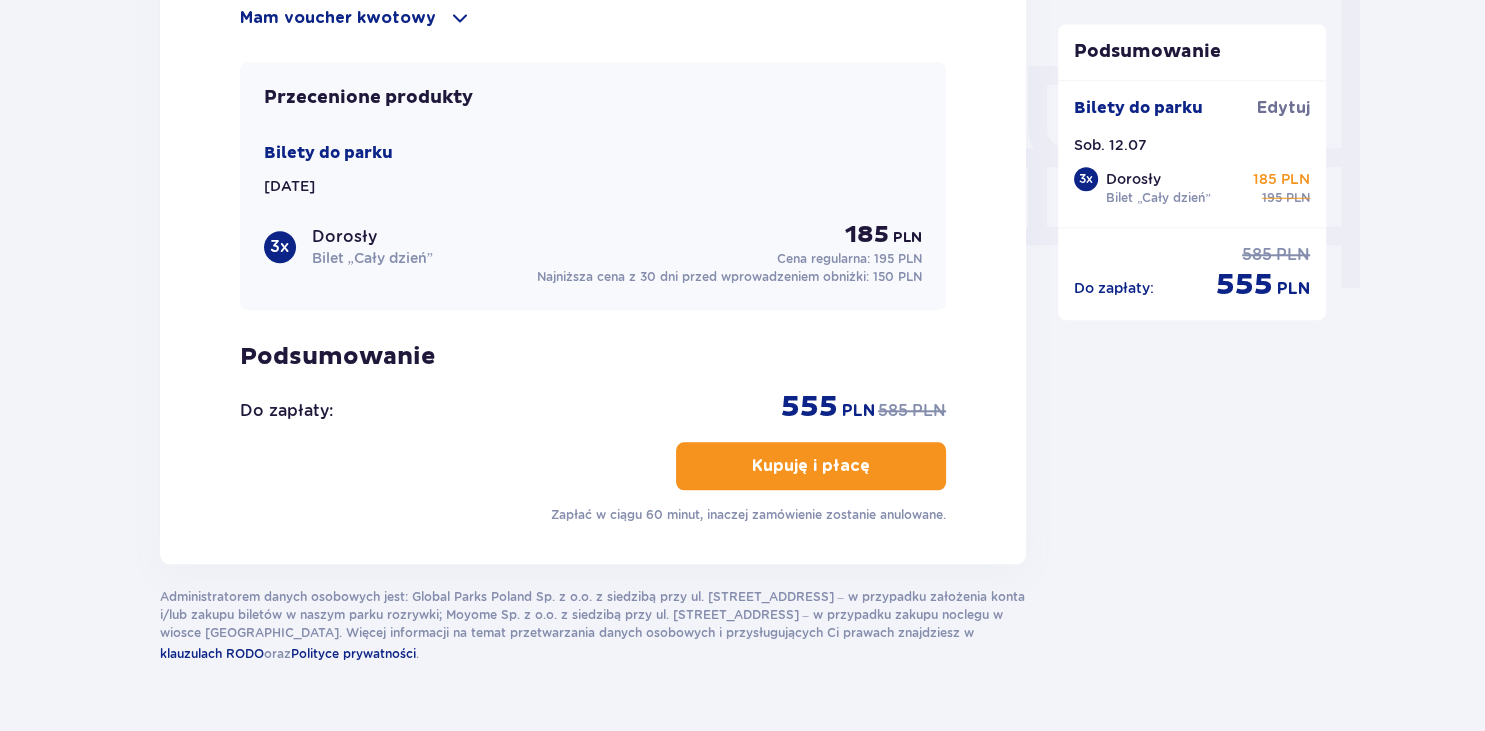 click on "Kupuję i płacę" at bounding box center (811, 466) 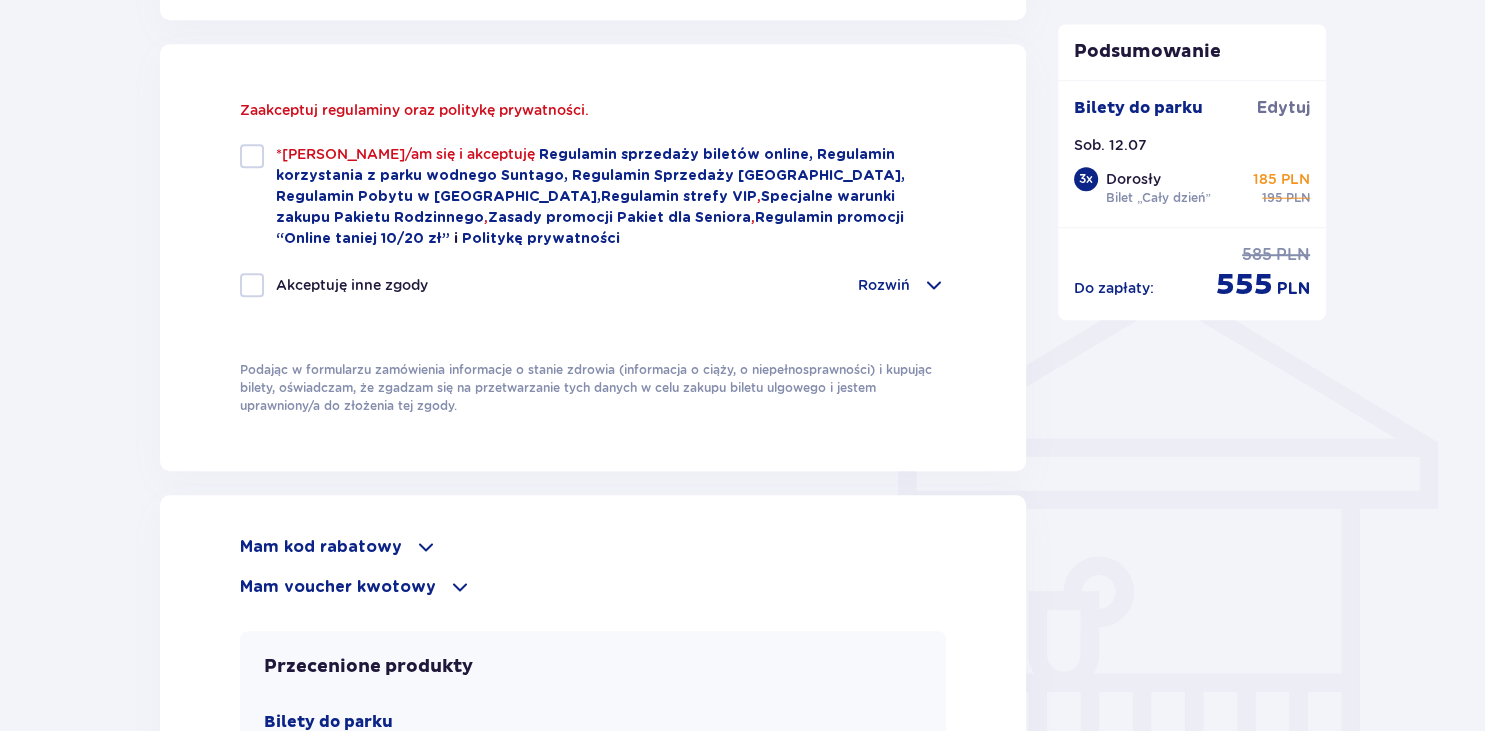 scroll, scrollTop: 1344, scrollLeft: 0, axis: vertical 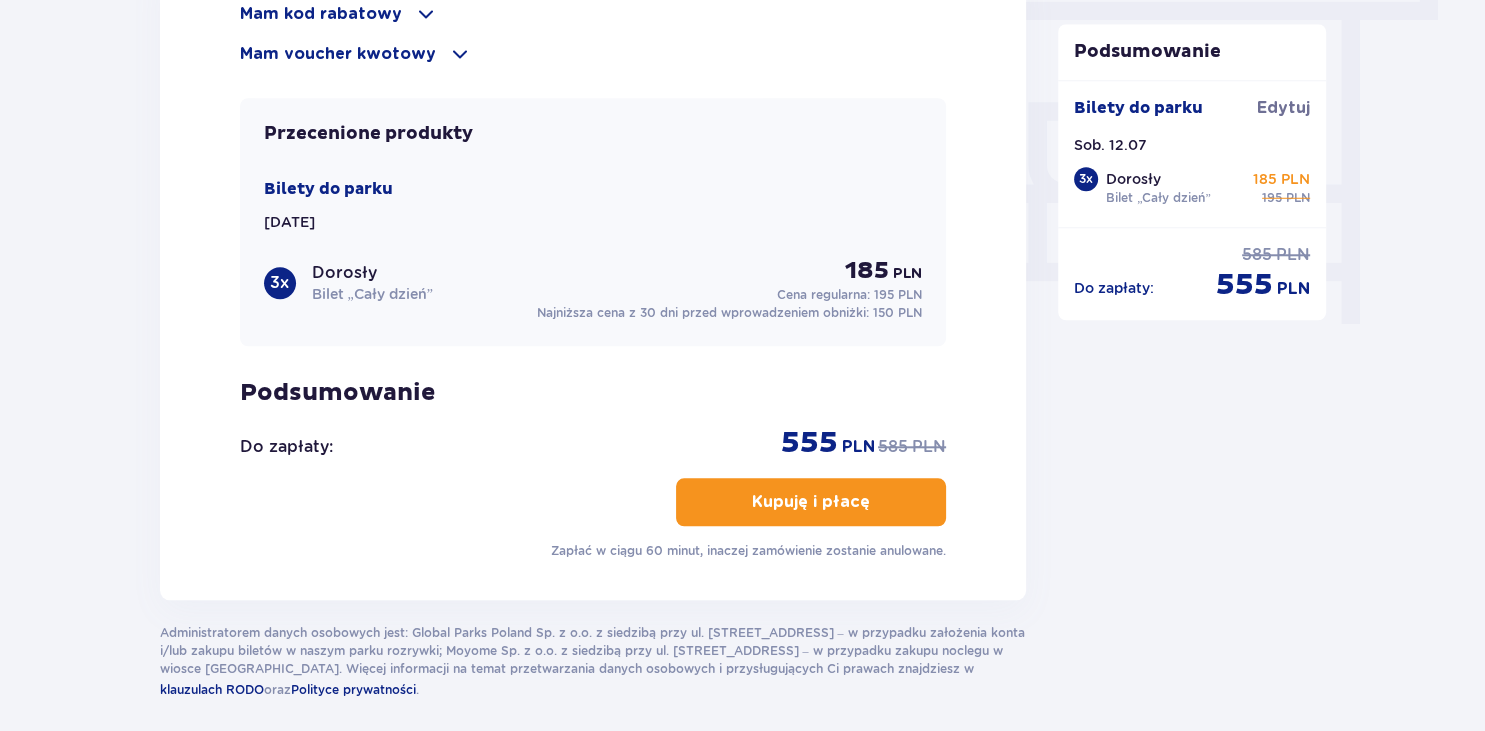 click on "Kupuję i płacę" at bounding box center (811, 502) 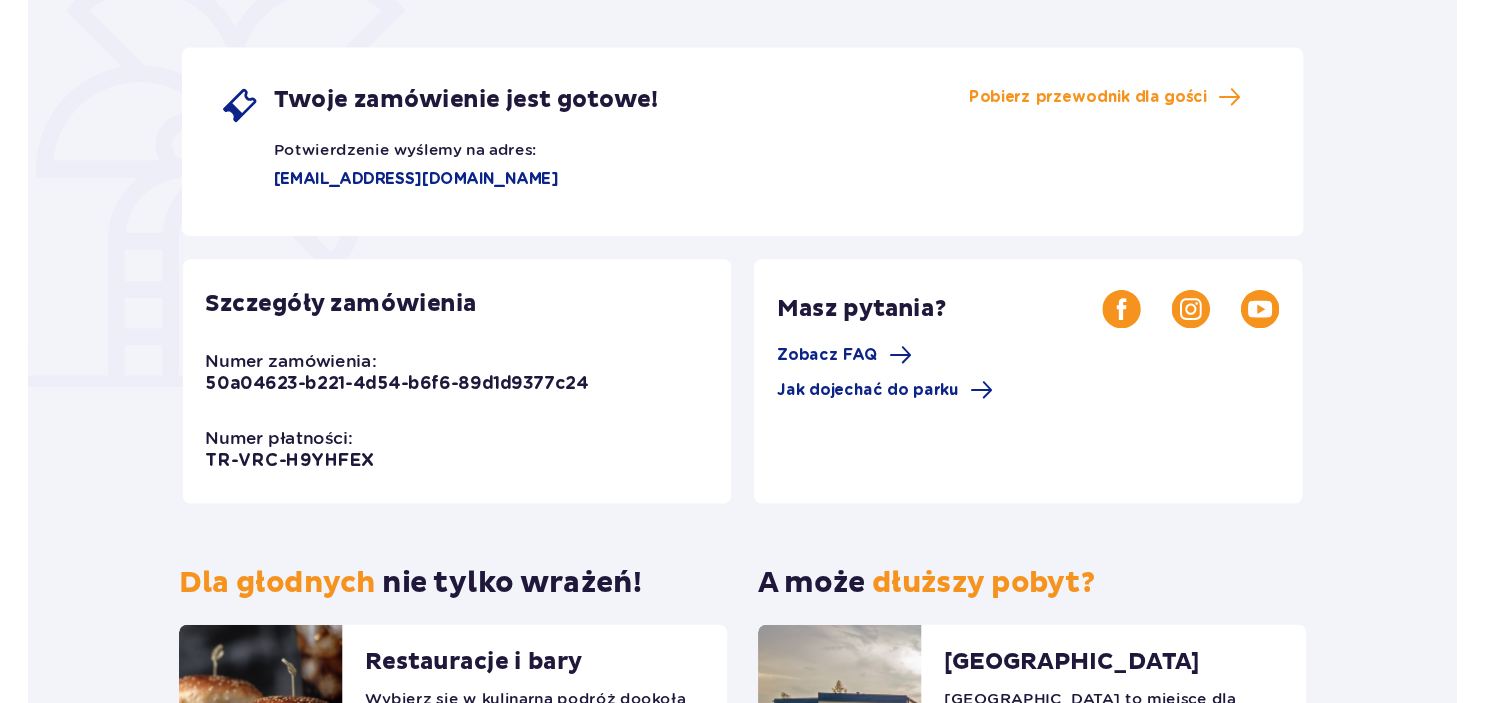 scroll, scrollTop: 332, scrollLeft: 0, axis: vertical 